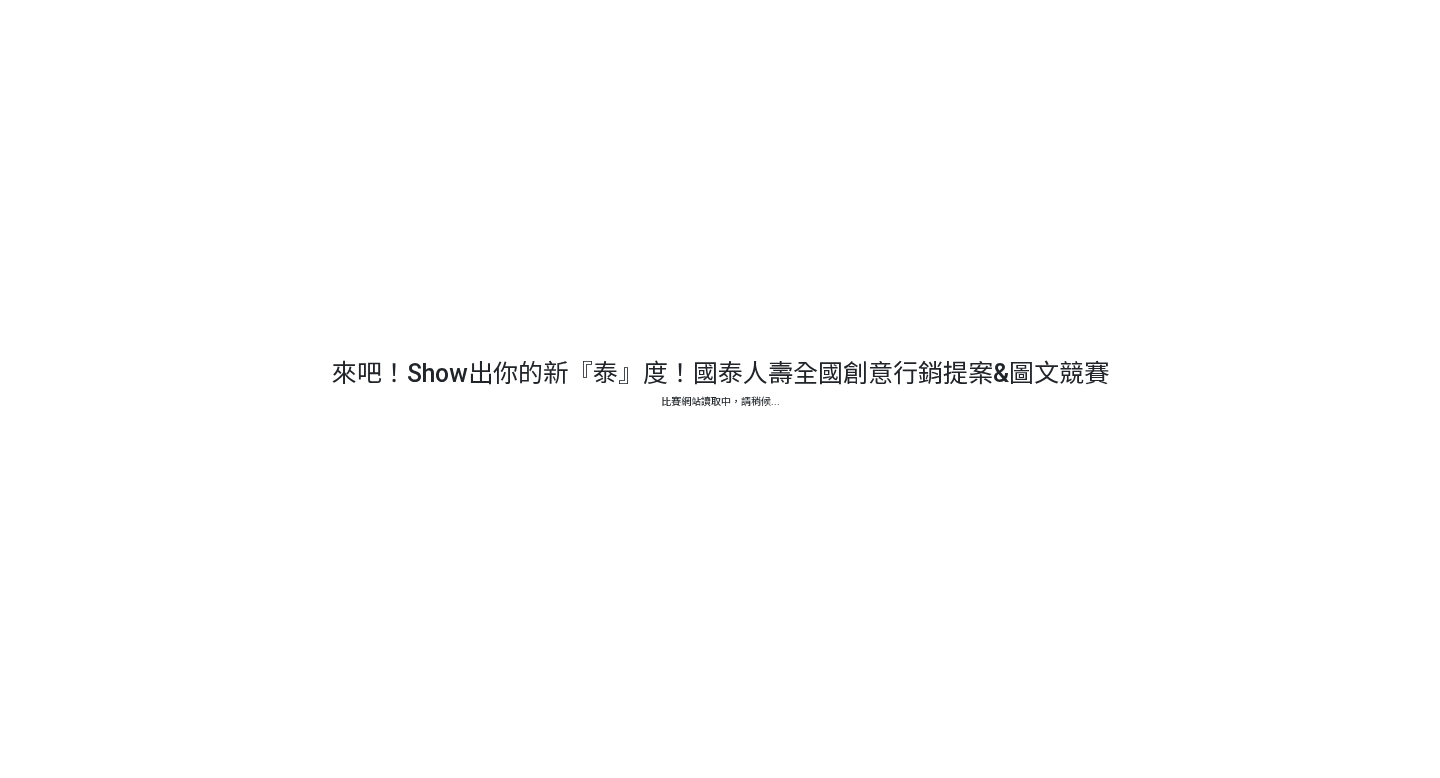 scroll, scrollTop: 0, scrollLeft: 0, axis: both 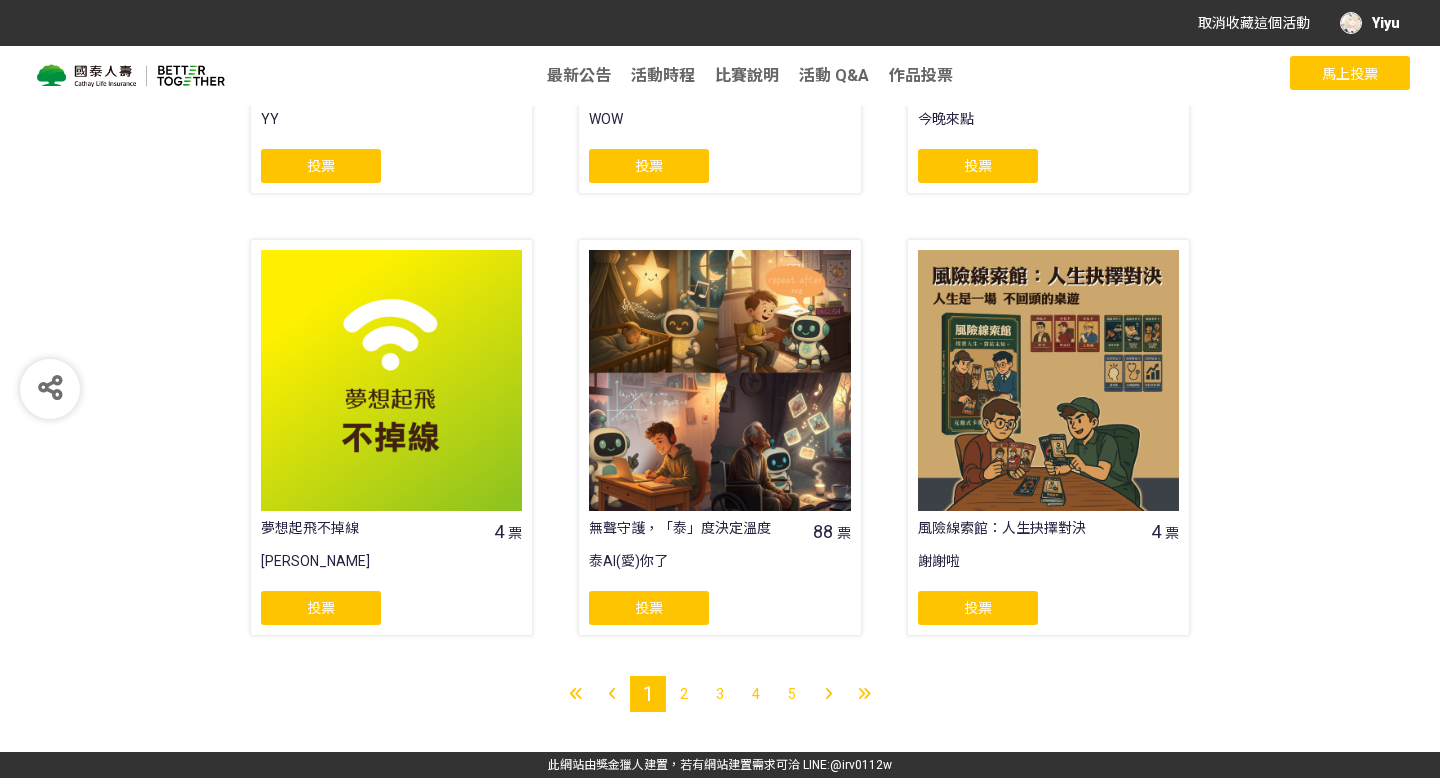 click on "2" at bounding box center [684, 694] 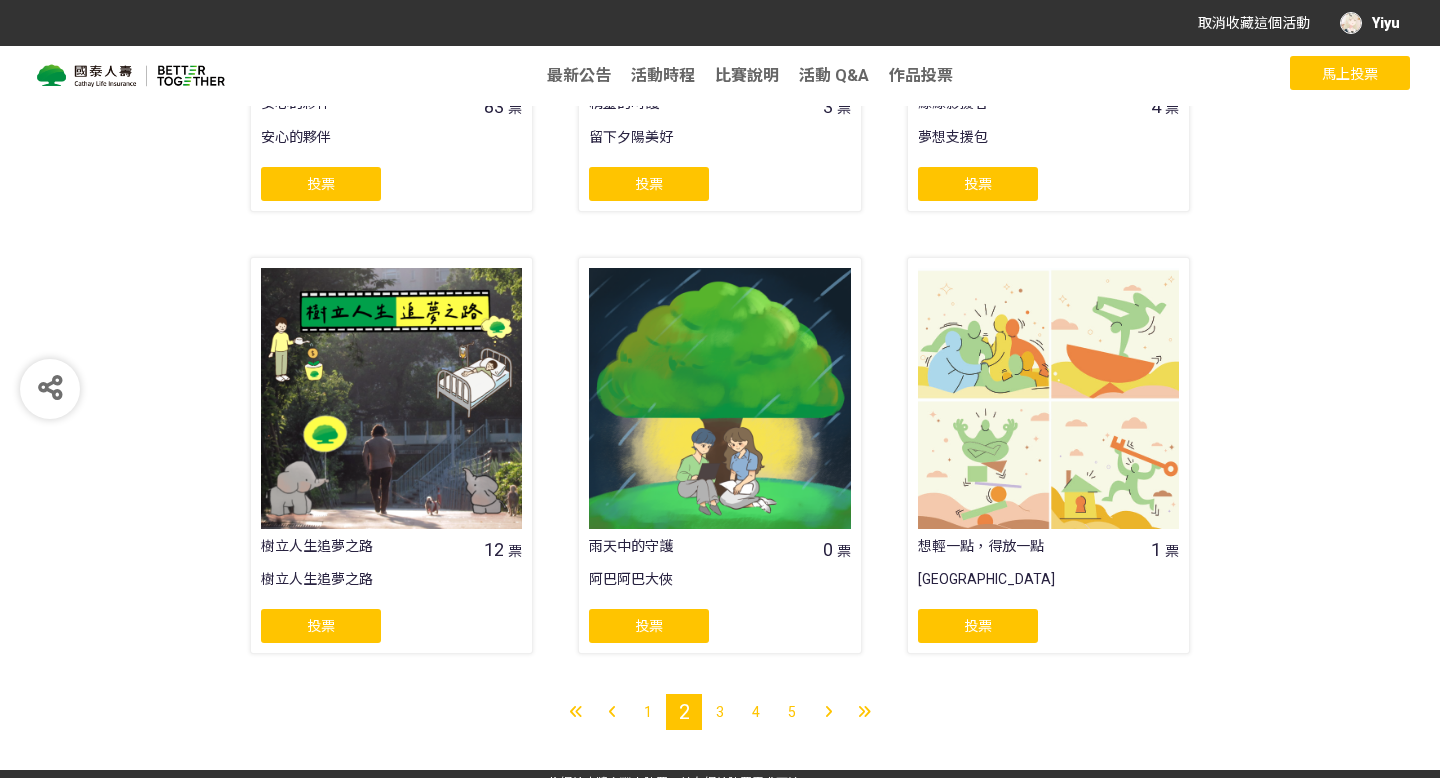 scroll, scrollTop: 1565, scrollLeft: 0, axis: vertical 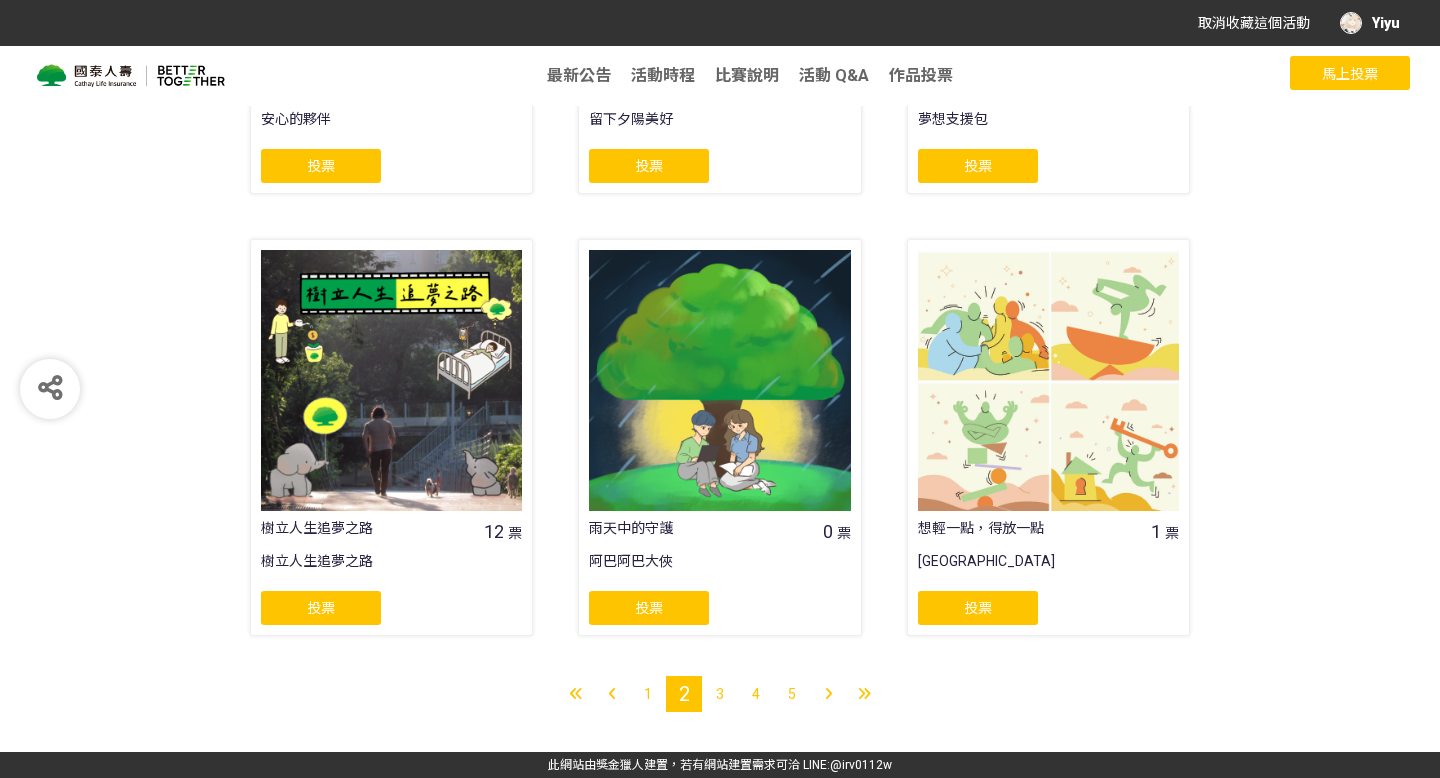 click on "3" at bounding box center (720, 694) 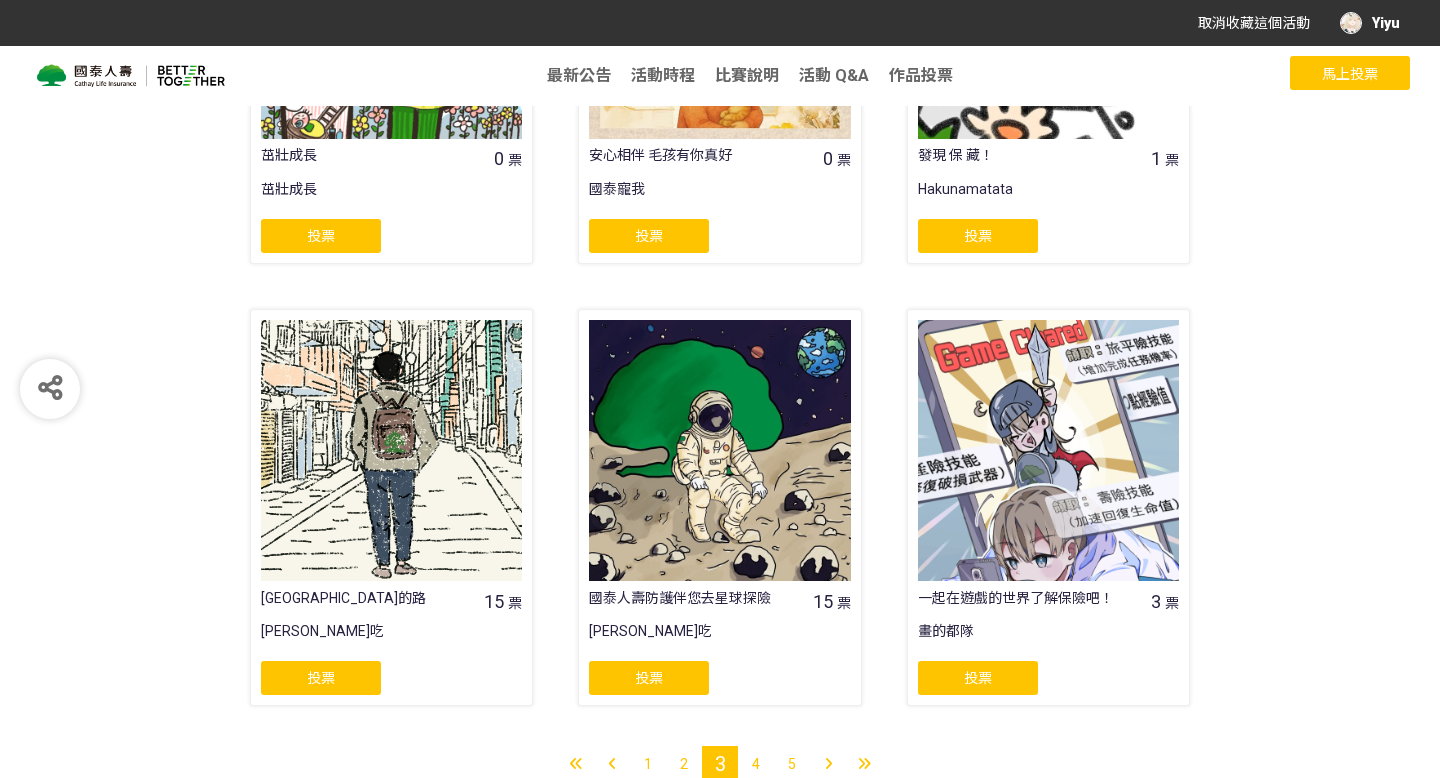 scroll, scrollTop: 1565, scrollLeft: 0, axis: vertical 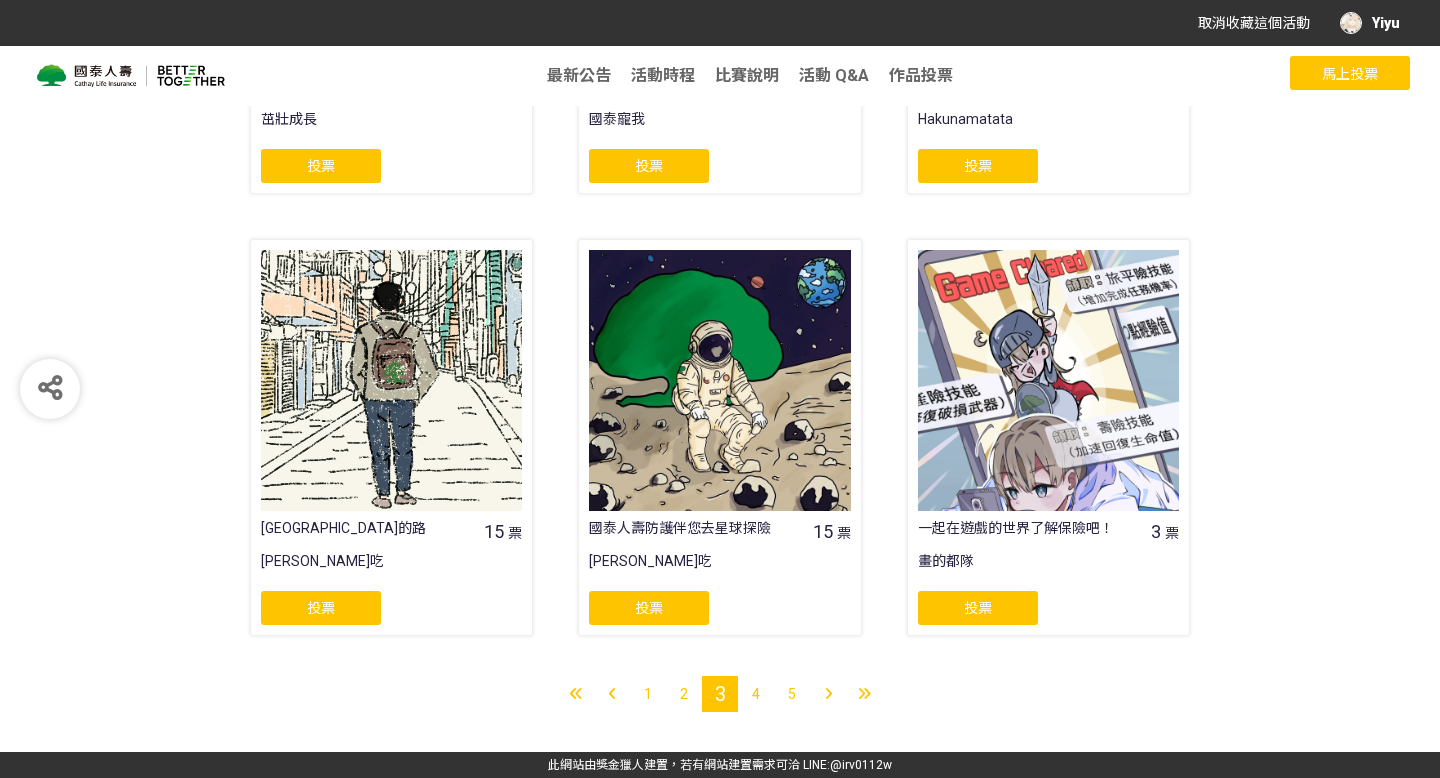 click on "4" at bounding box center [756, 694] 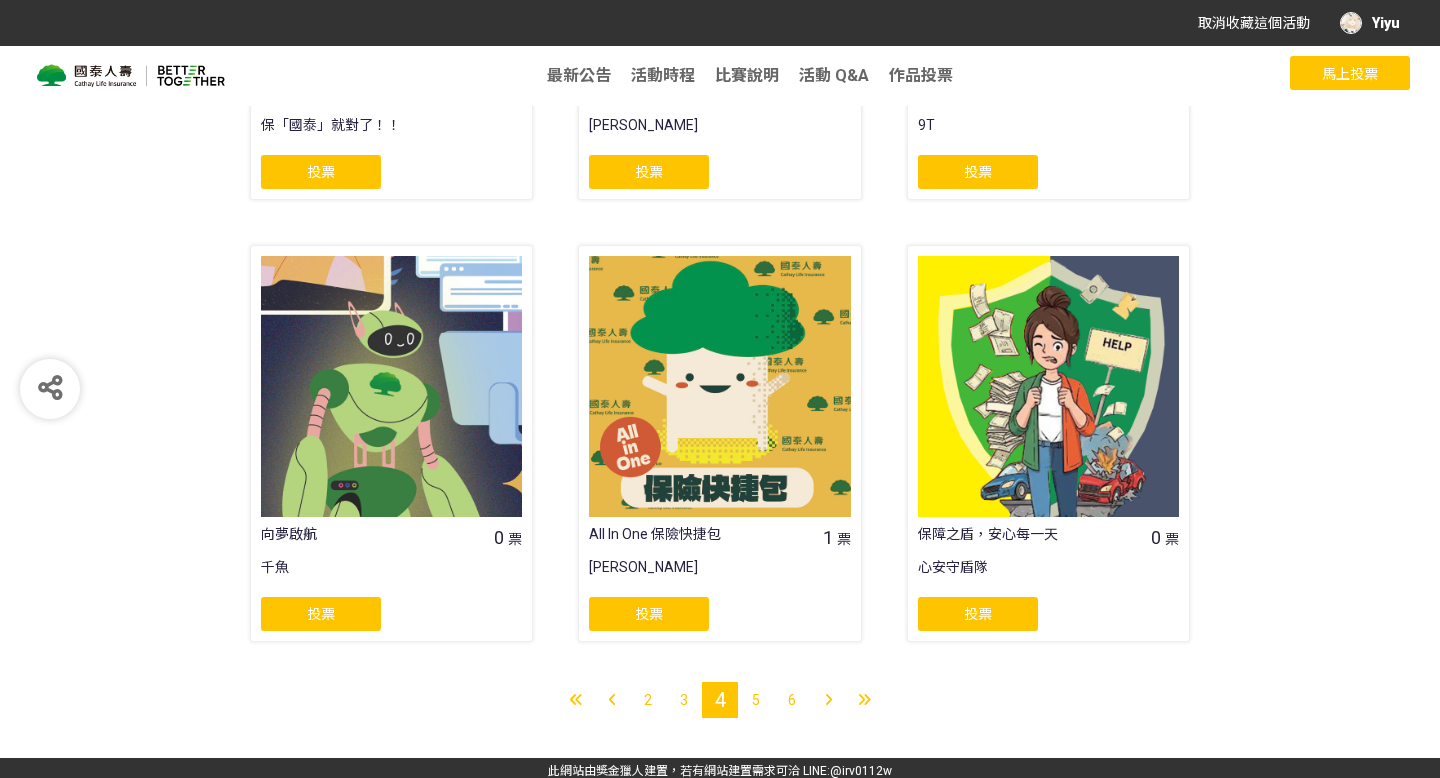 scroll, scrollTop: 1565, scrollLeft: 0, axis: vertical 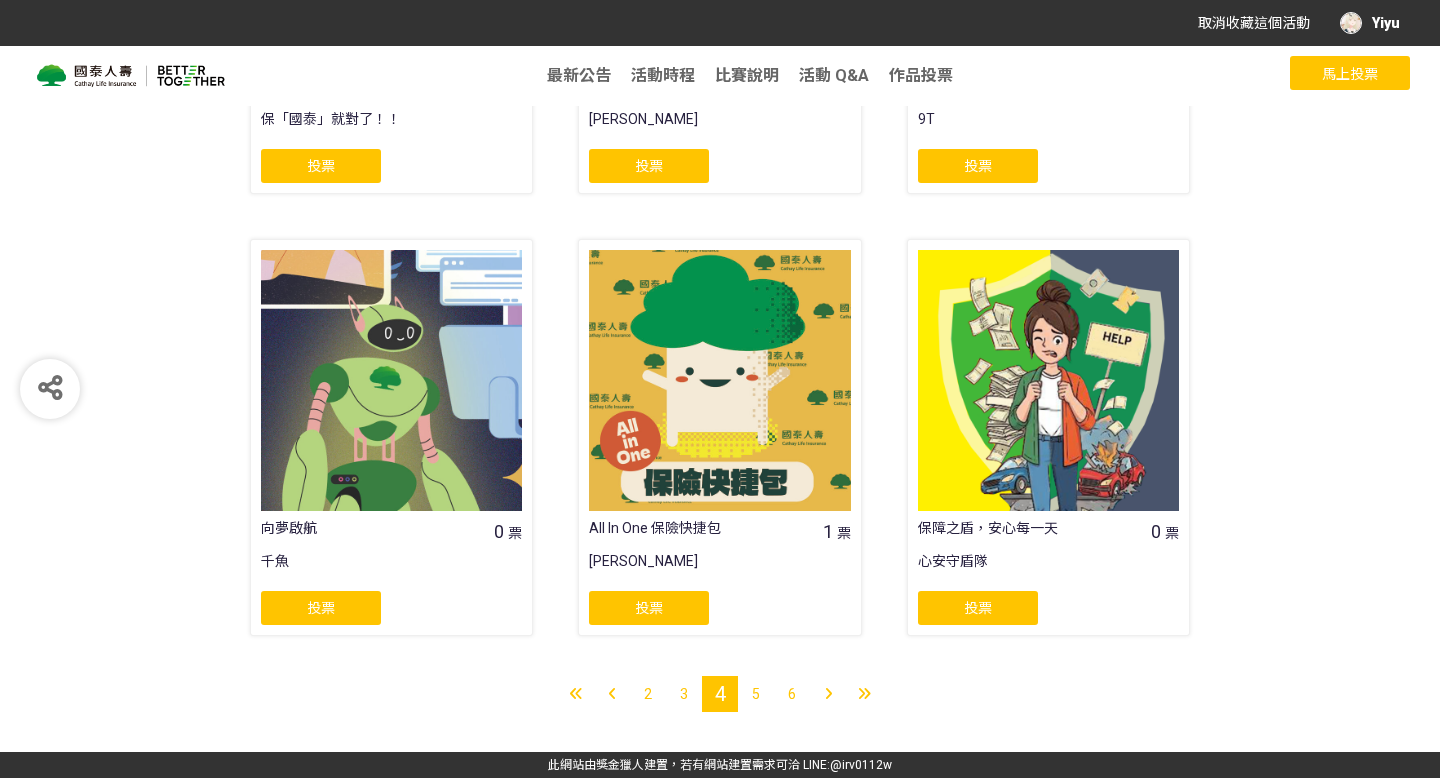 click on "5" at bounding box center [756, 694] 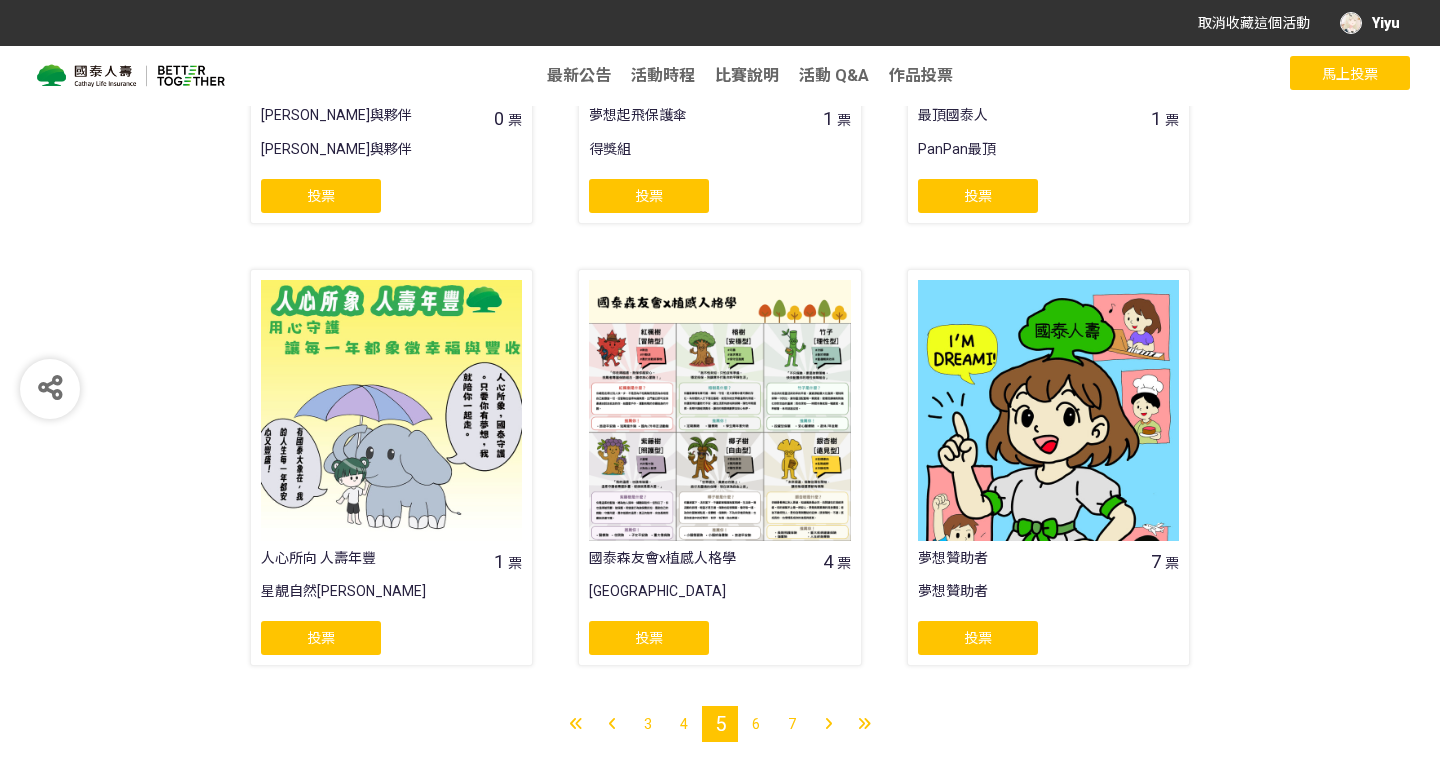 scroll, scrollTop: 1565, scrollLeft: 0, axis: vertical 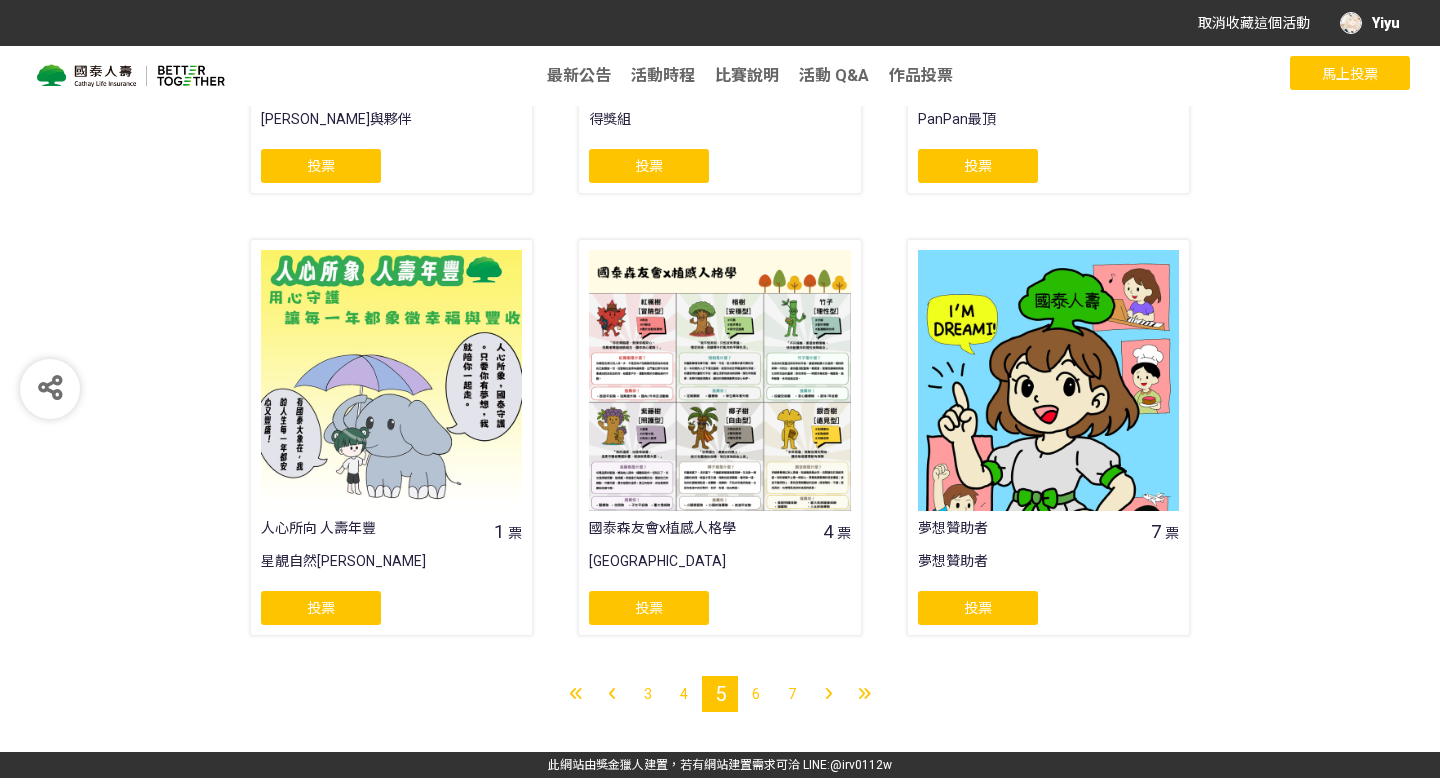 click on "6" at bounding box center (756, 694) 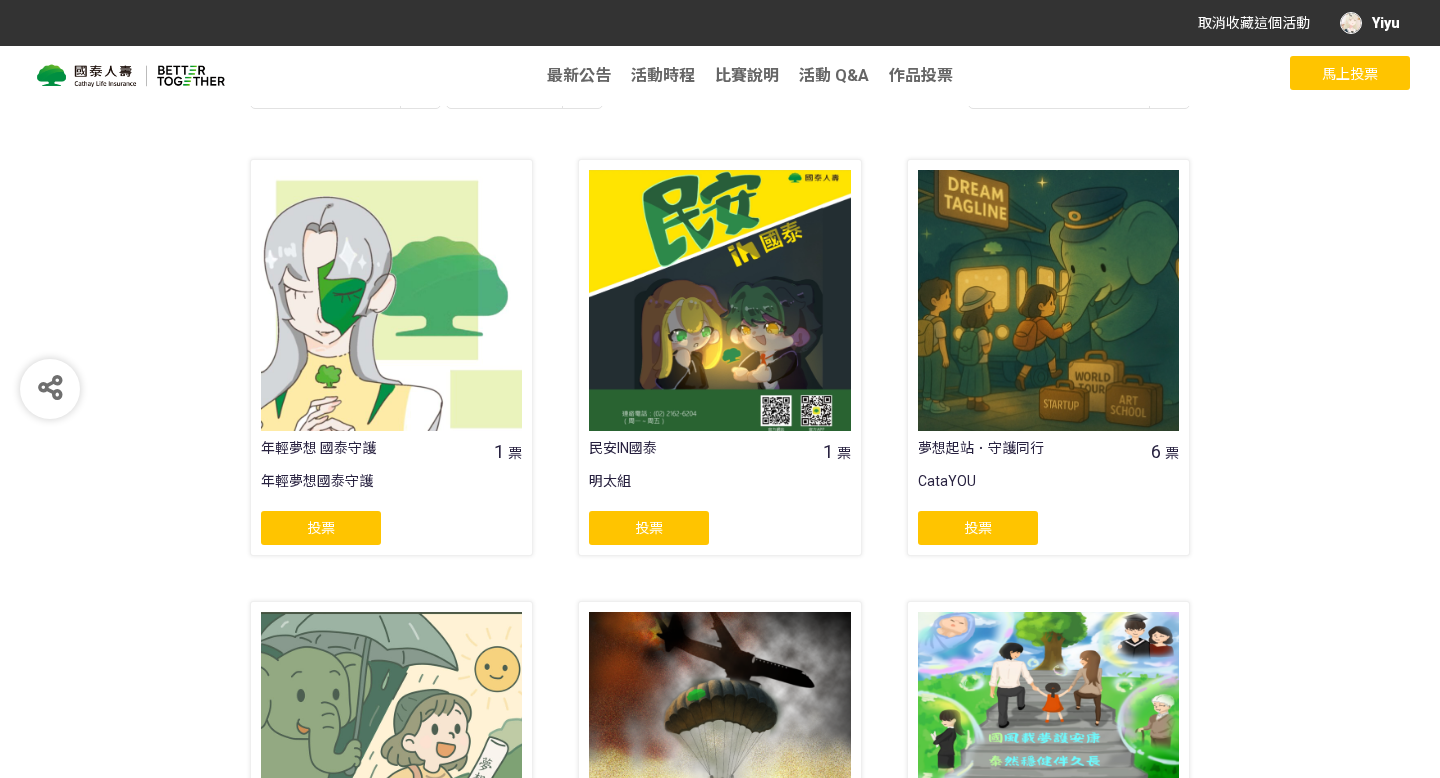 scroll, scrollTop: 0, scrollLeft: 0, axis: both 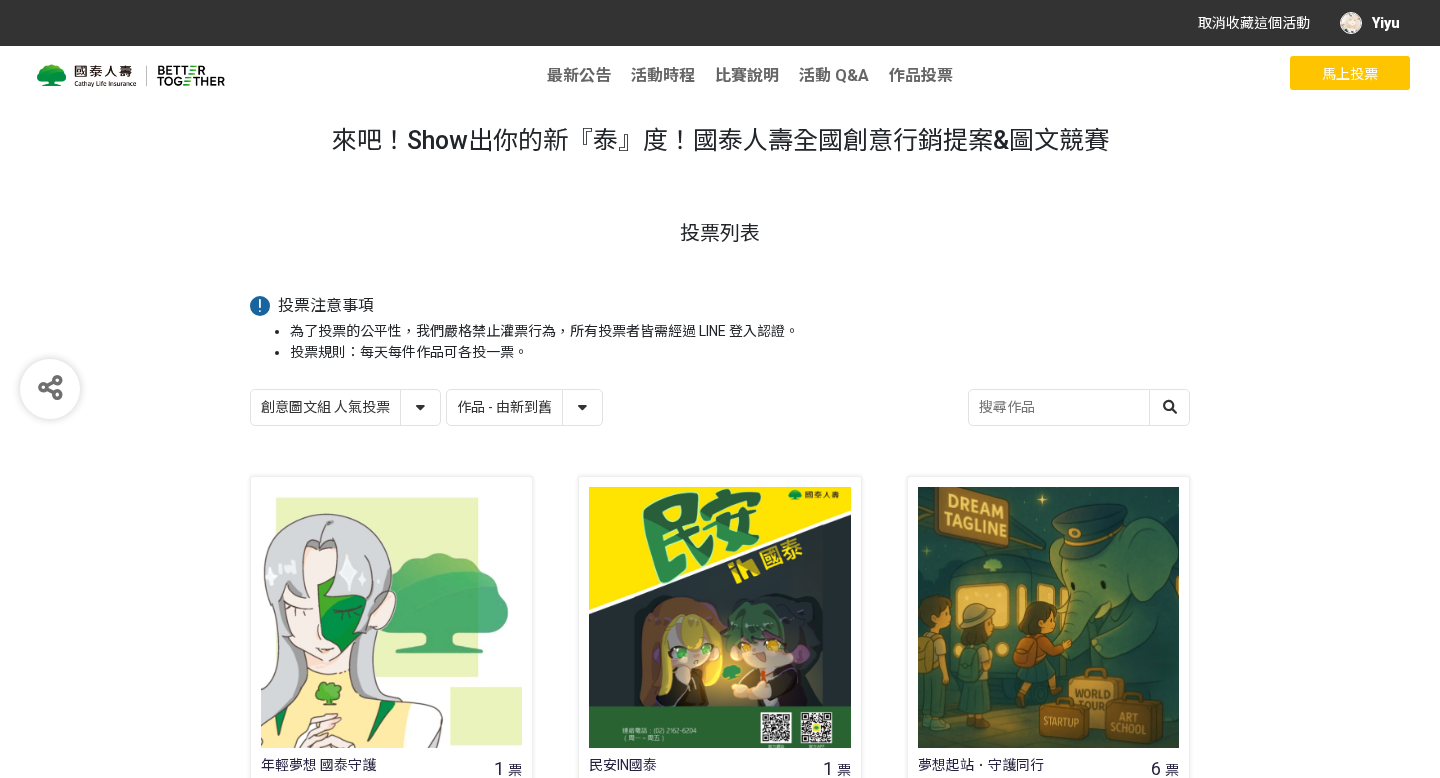 click at bounding box center [1079, 407] 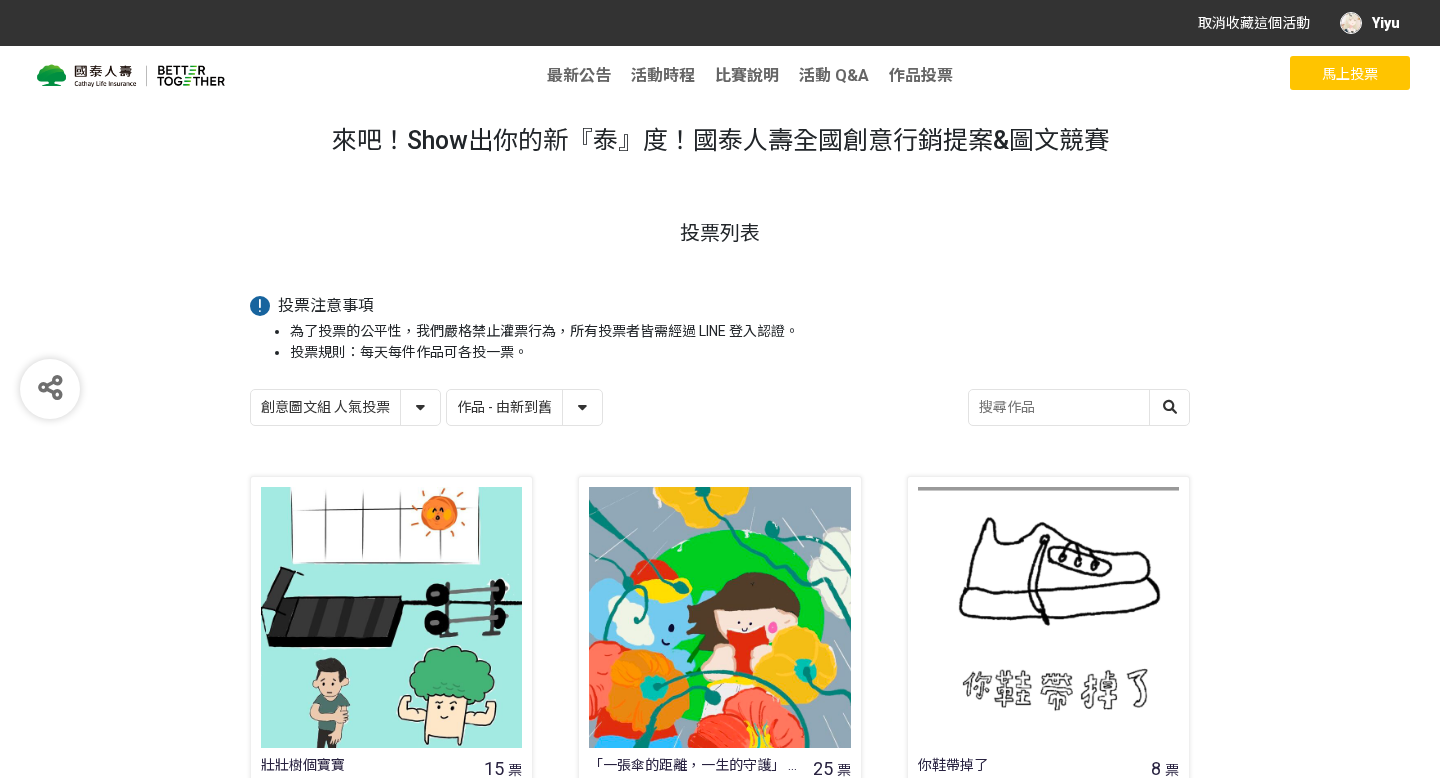 click at bounding box center (1079, 407) 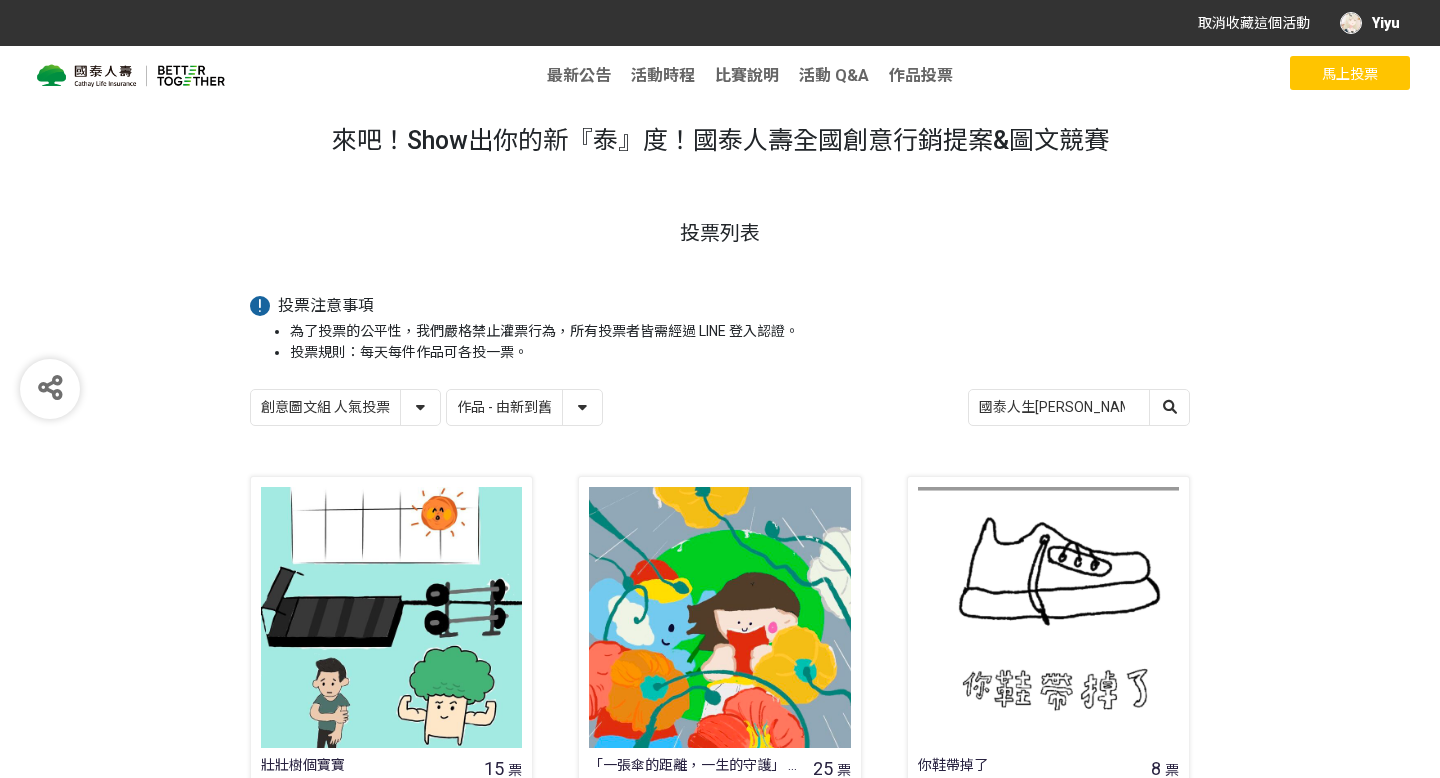 type on "國泰人生[PERSON_NAME]" 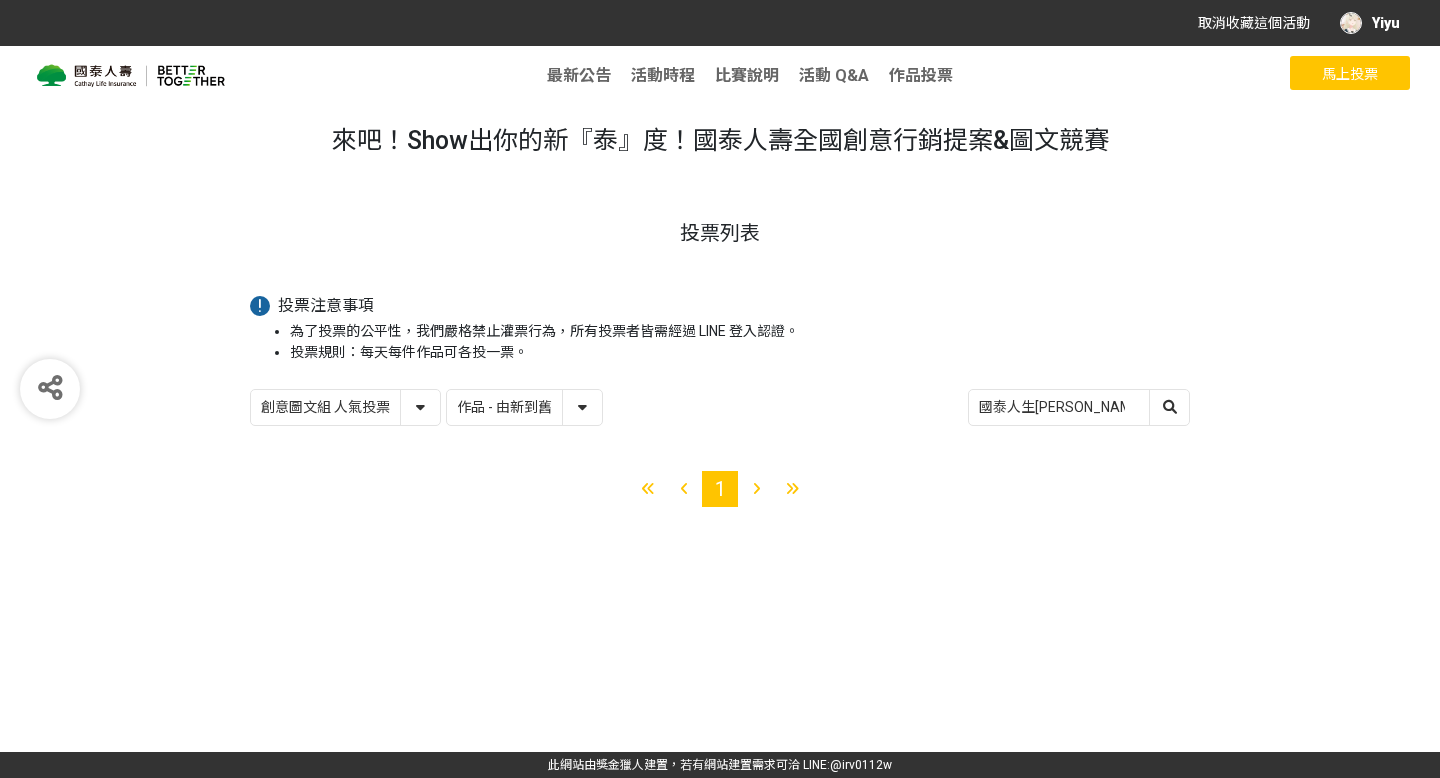 click on "創意圖文組 人氣投票 行銷提案組 人氣投票" at bounding box center (345, 407) 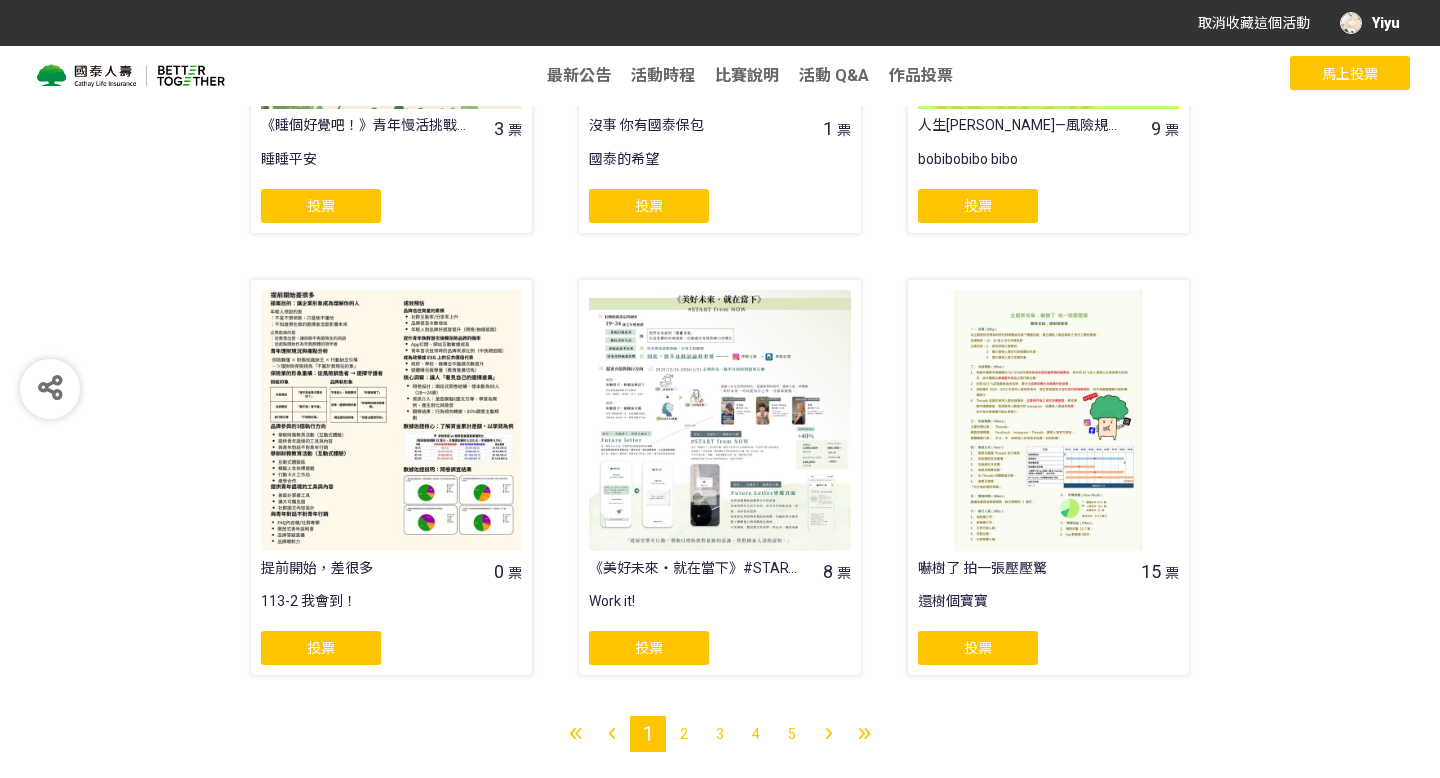 scroll, scrollTop: 1565, scrollLeft: 0, axis: vertical 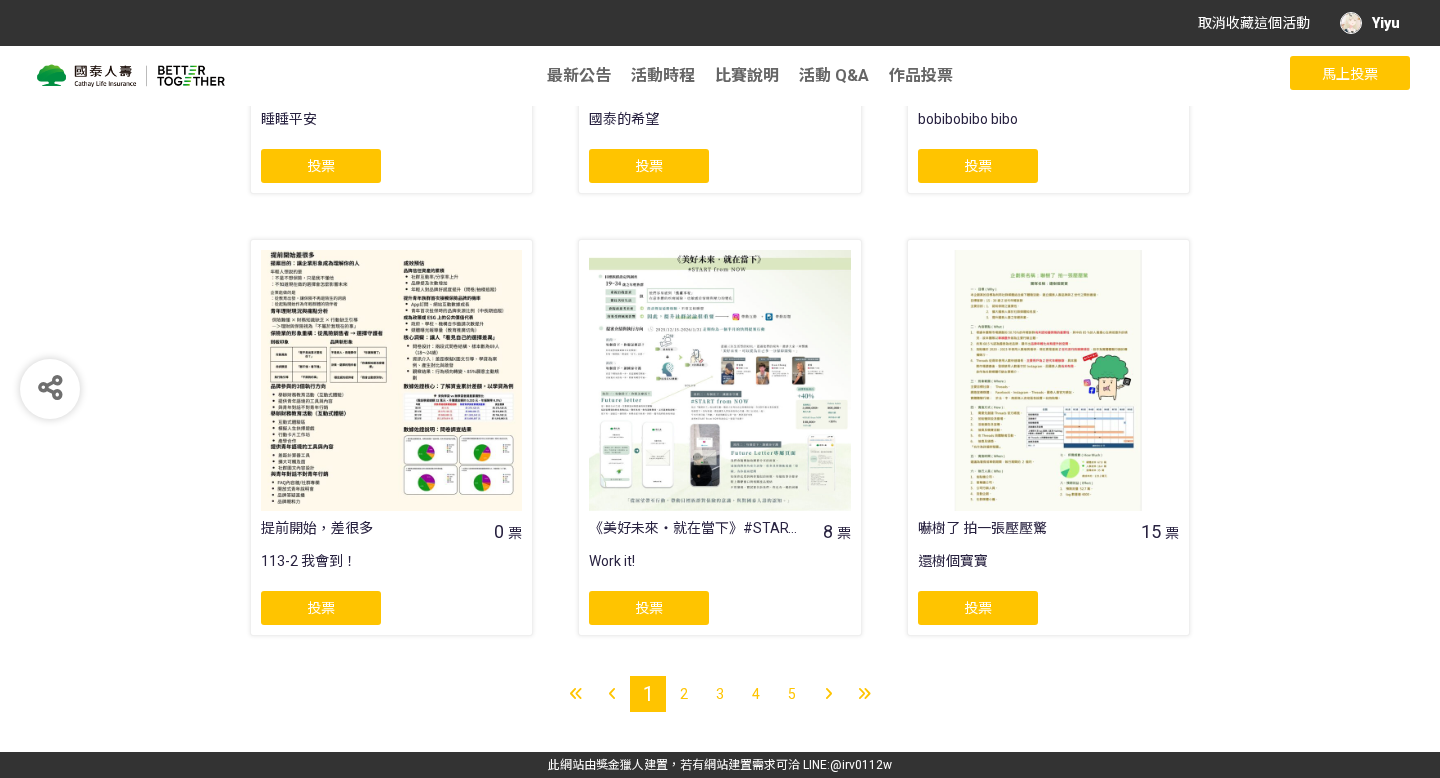 click on "2" at bounding box center [684, 694] 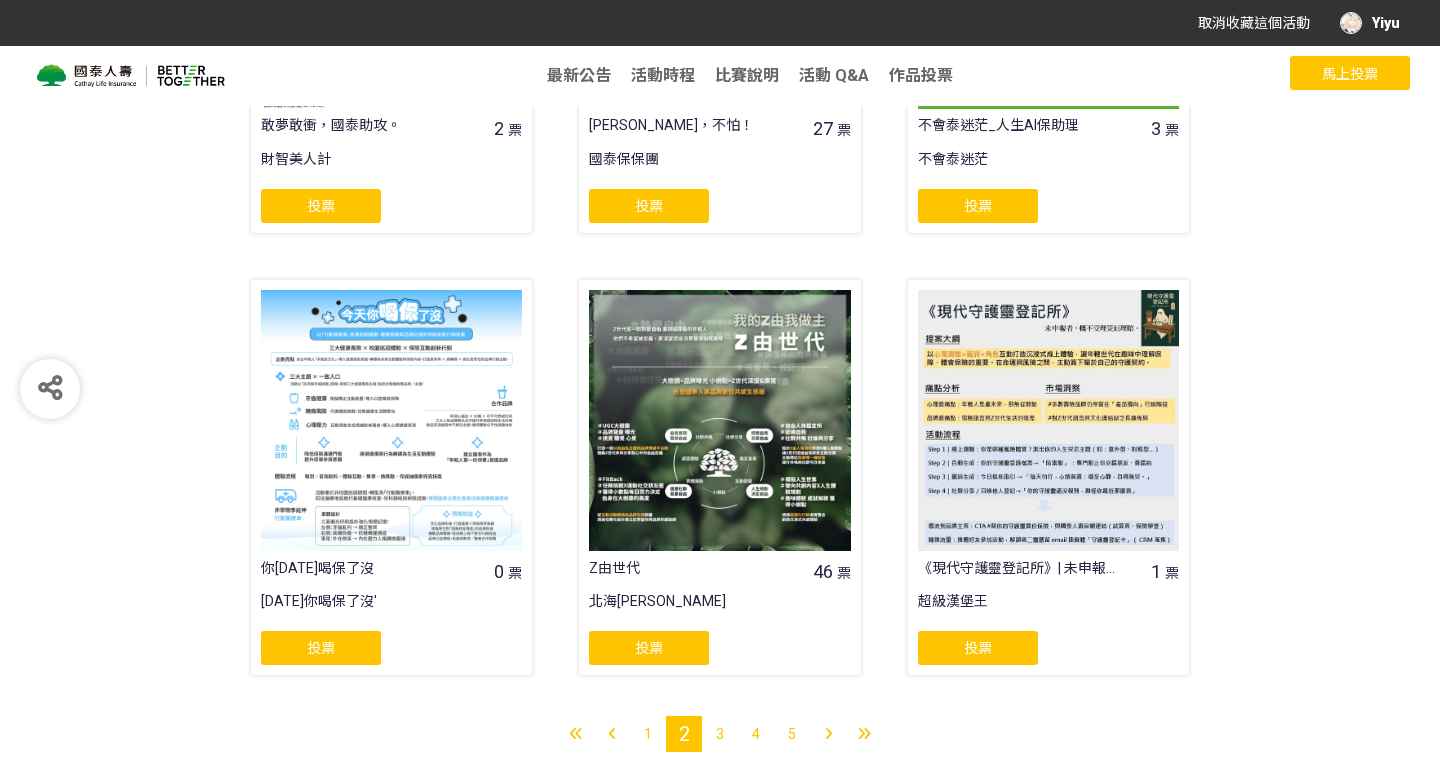 scroll, scrollTop: 1565, scrollLeft: 0, axis: vertical 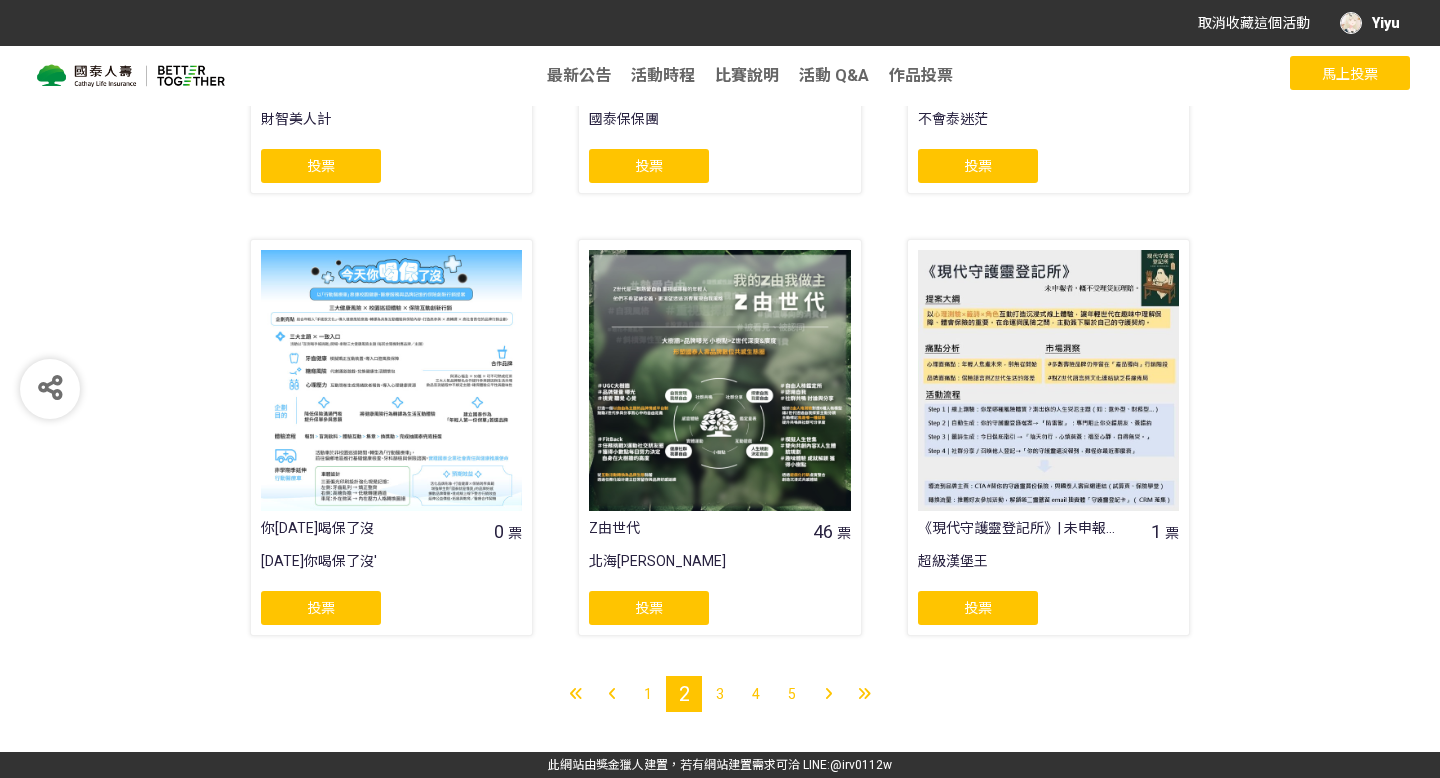 click on "3" at bounding box center [720, 694] 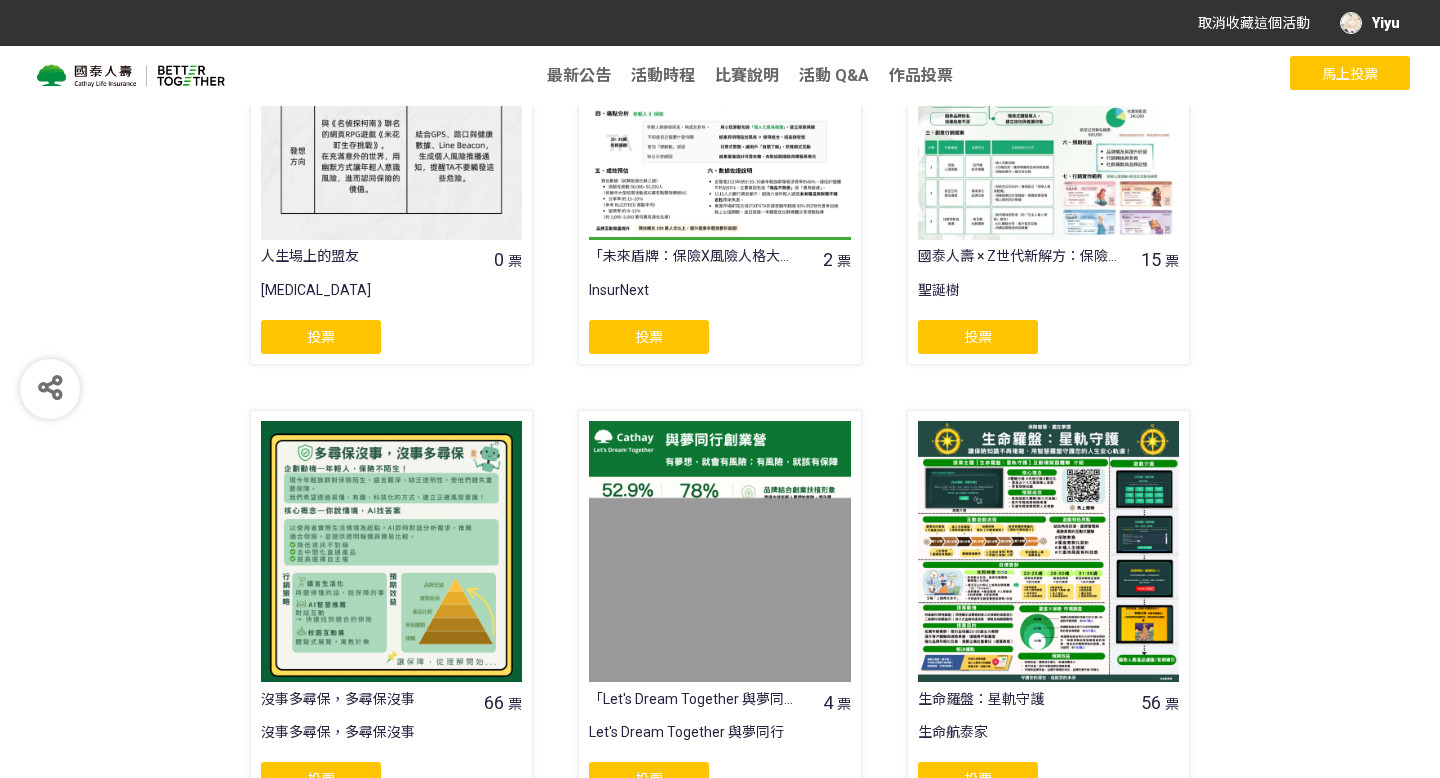 scroll, scrollTop: 1382, scrollLeft: 0, axis: vertical 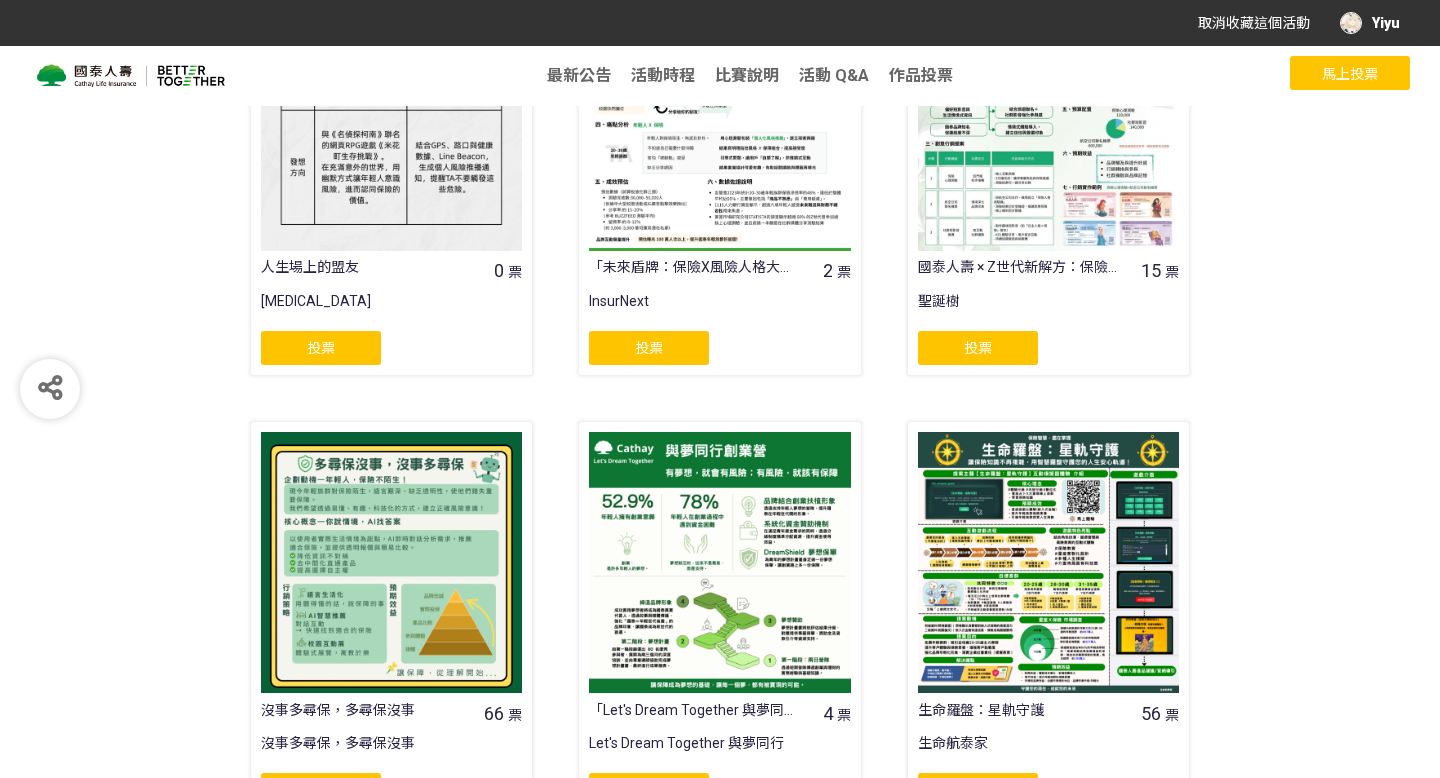 click on "「Let's Dream Together 與夢同行創業營」行銷提案" at bounding box center [693, 713] 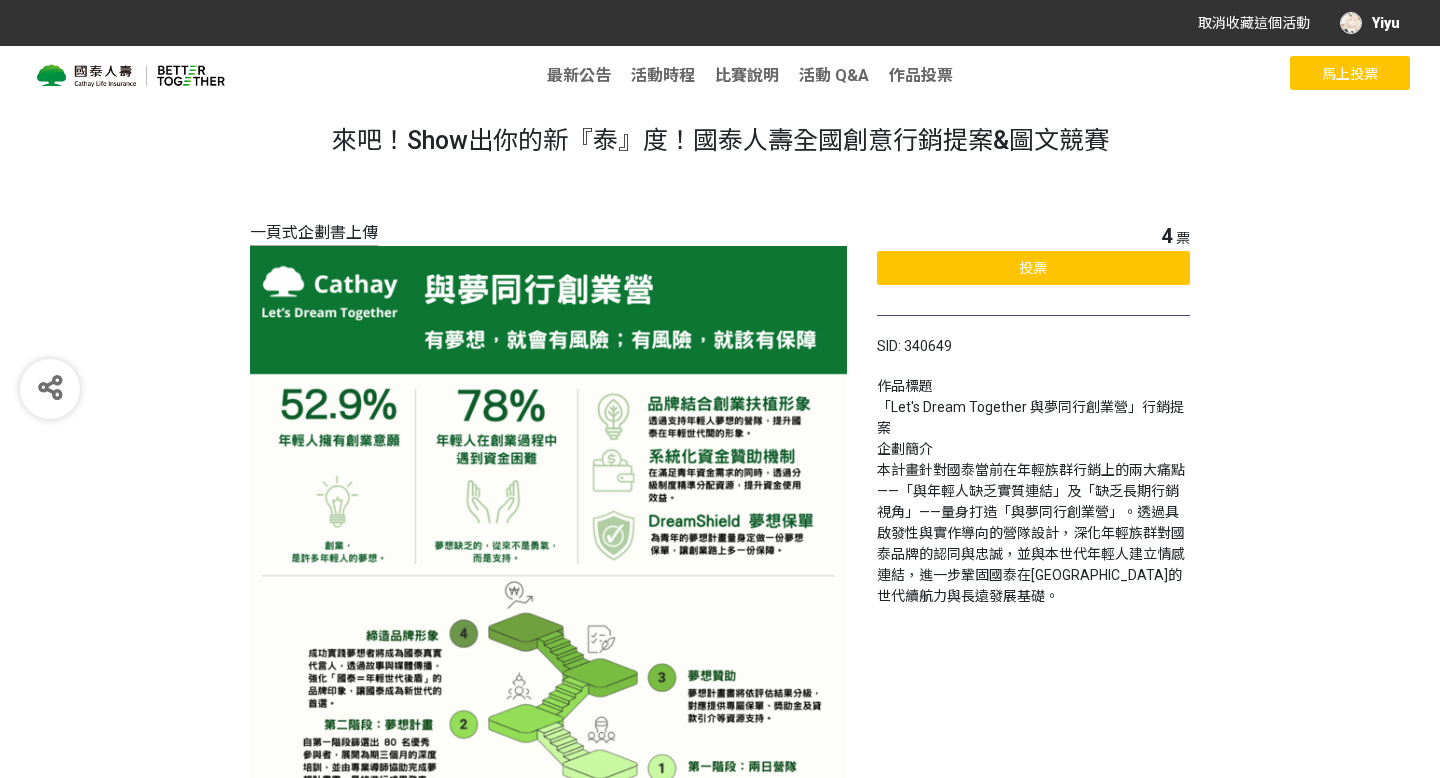 scroll, scrollTop: 1, scrollLeft: 0, axis: vertical 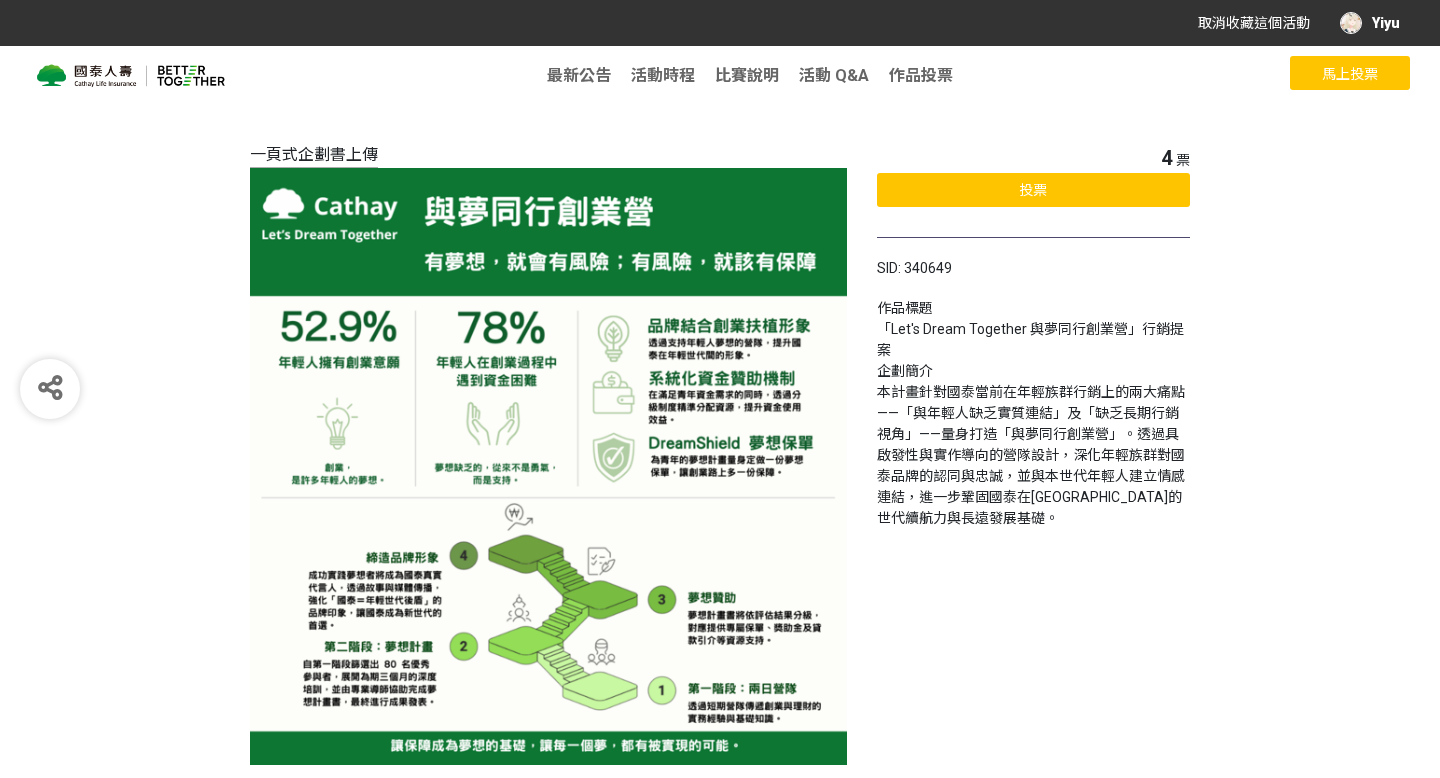 select on "13115" 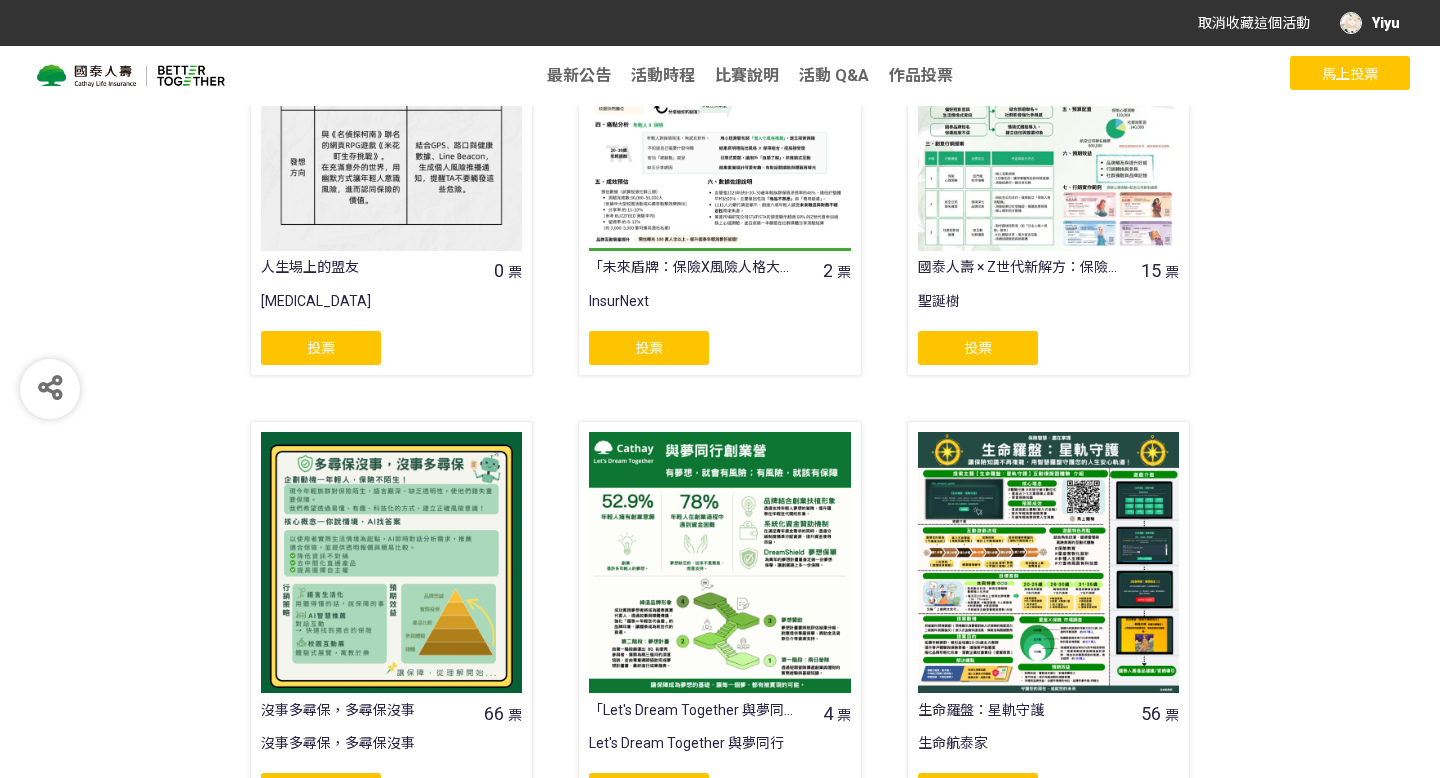 scroll, scrollTop: 1565, scrollLeft: 0, axis: vertical 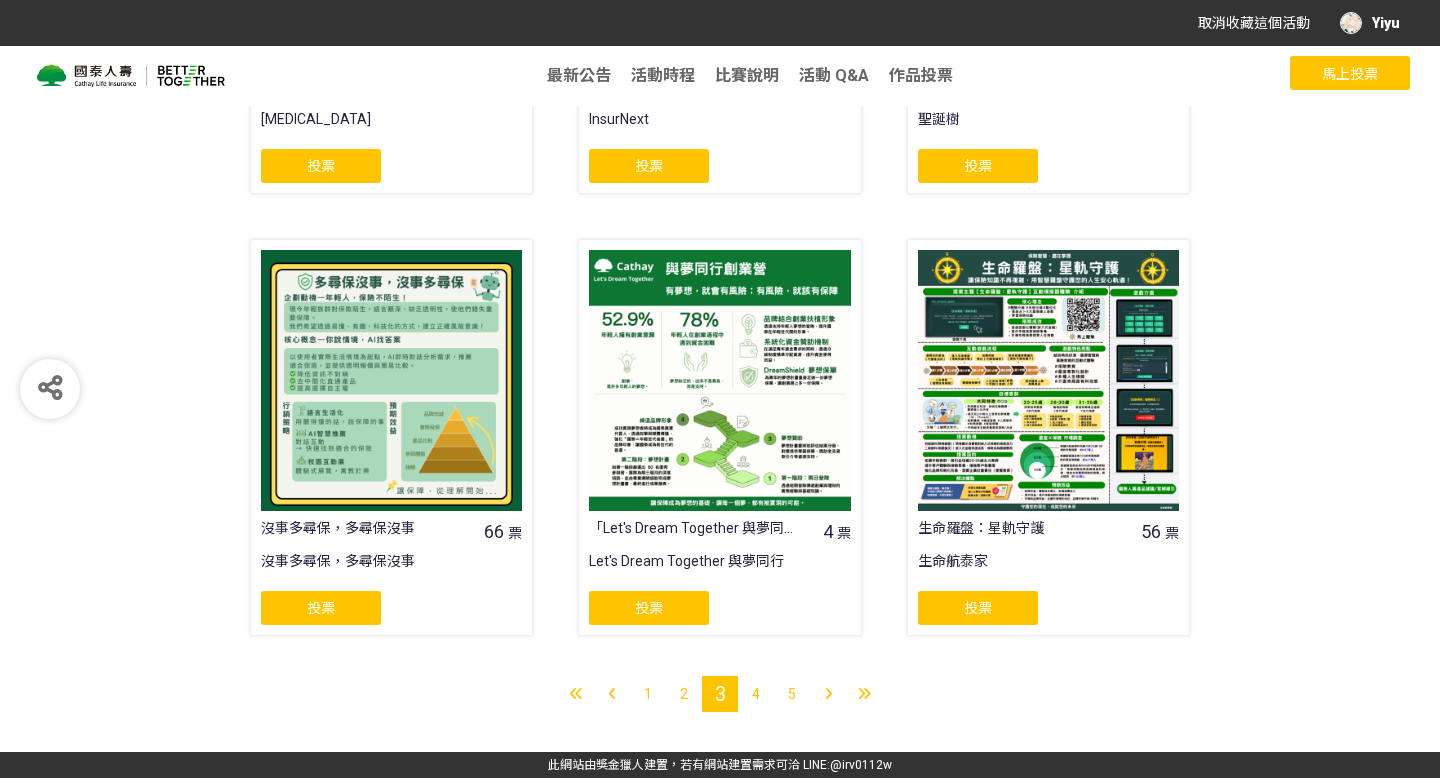 click on "4" at bounding box center (756, 694) 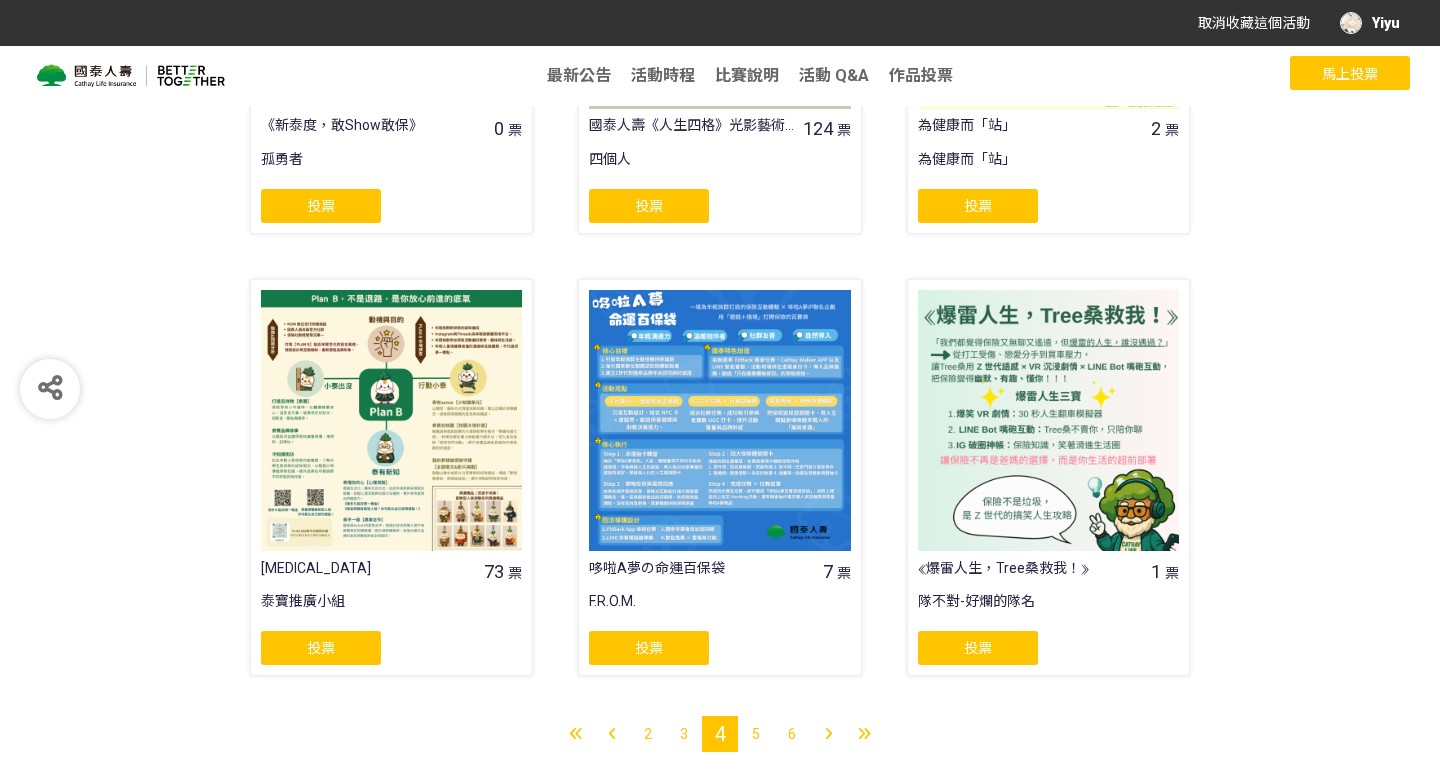 scroll, scrollTop: 1565, scrollLeft: 0, axis: vertical 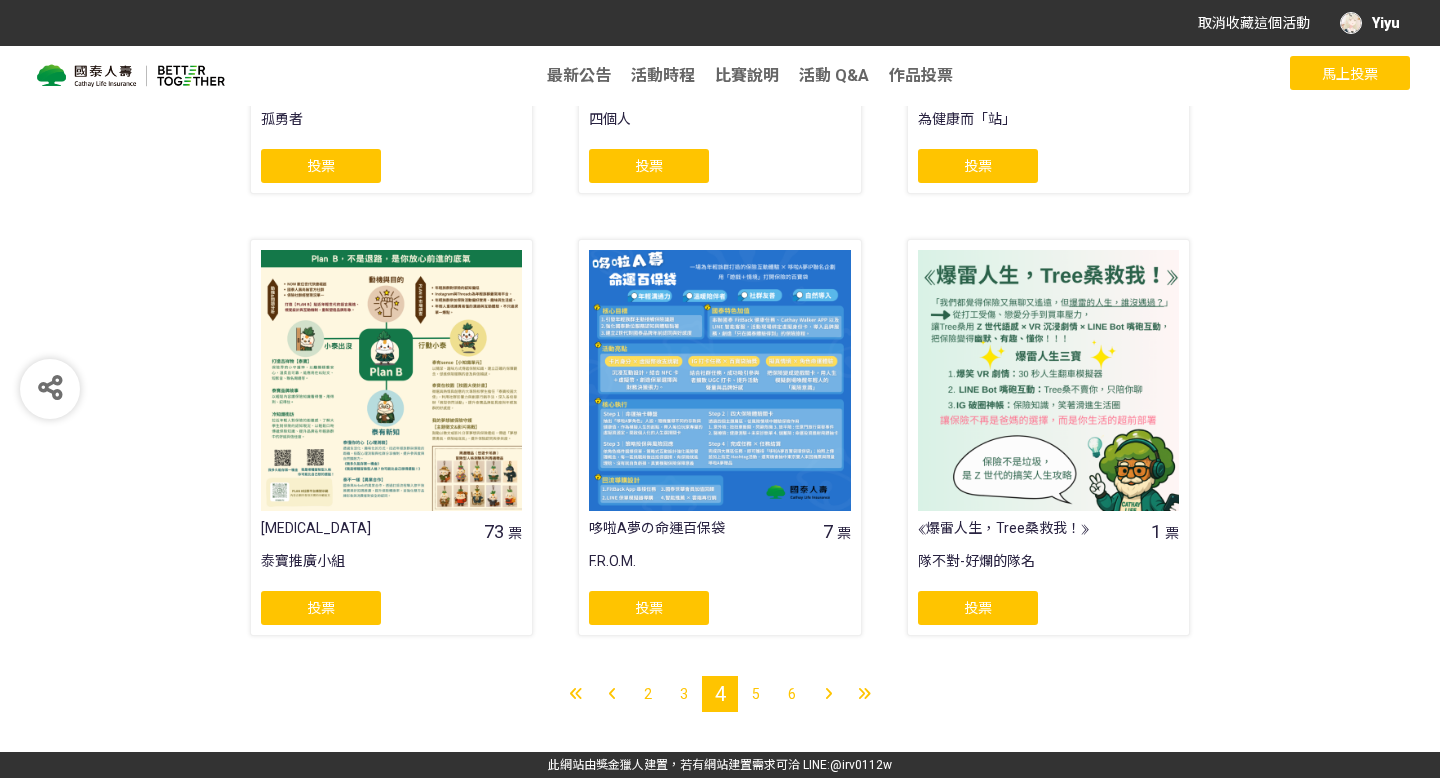 click on "5" at bounding box center (756, 694) 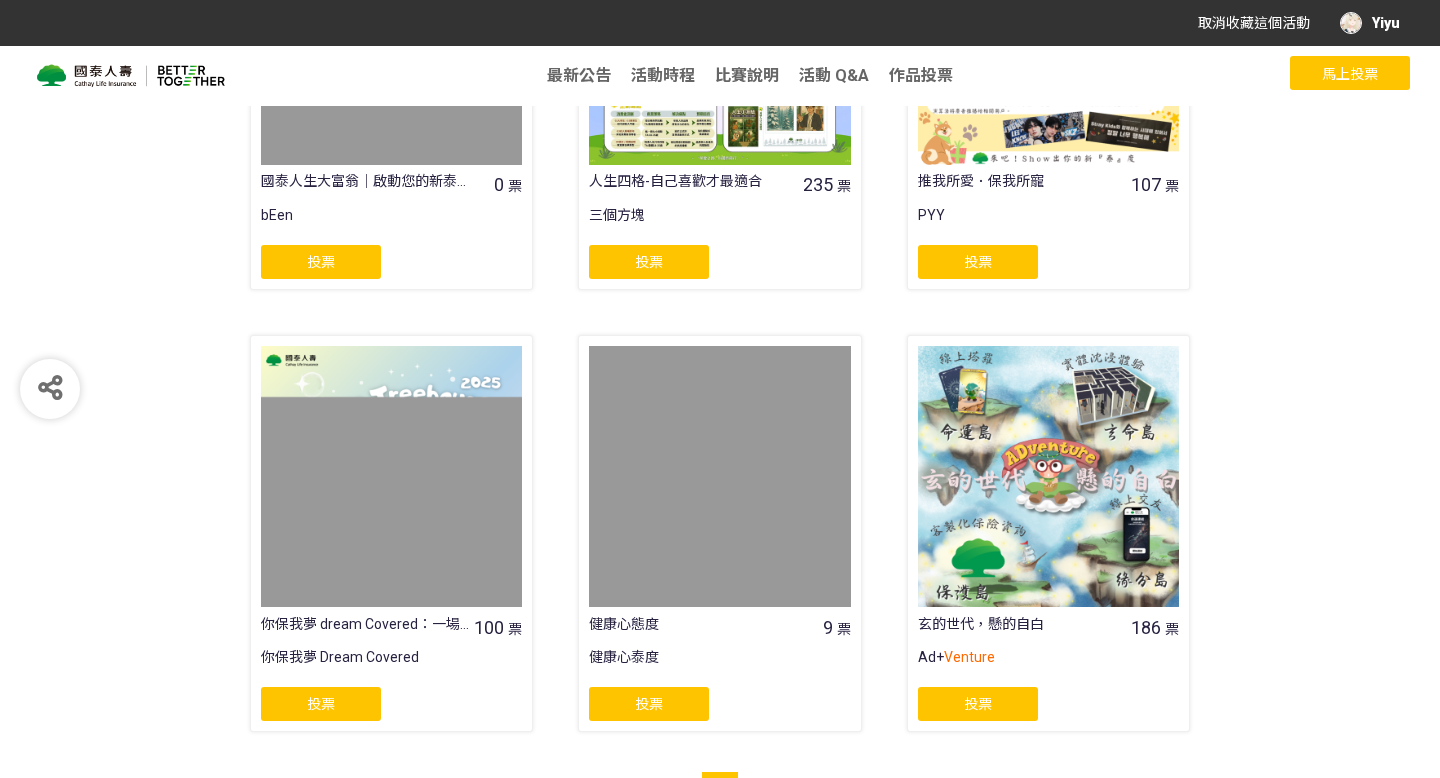 scroll, scrollTop: 1565, scrollLeft: 0, axis: vertical 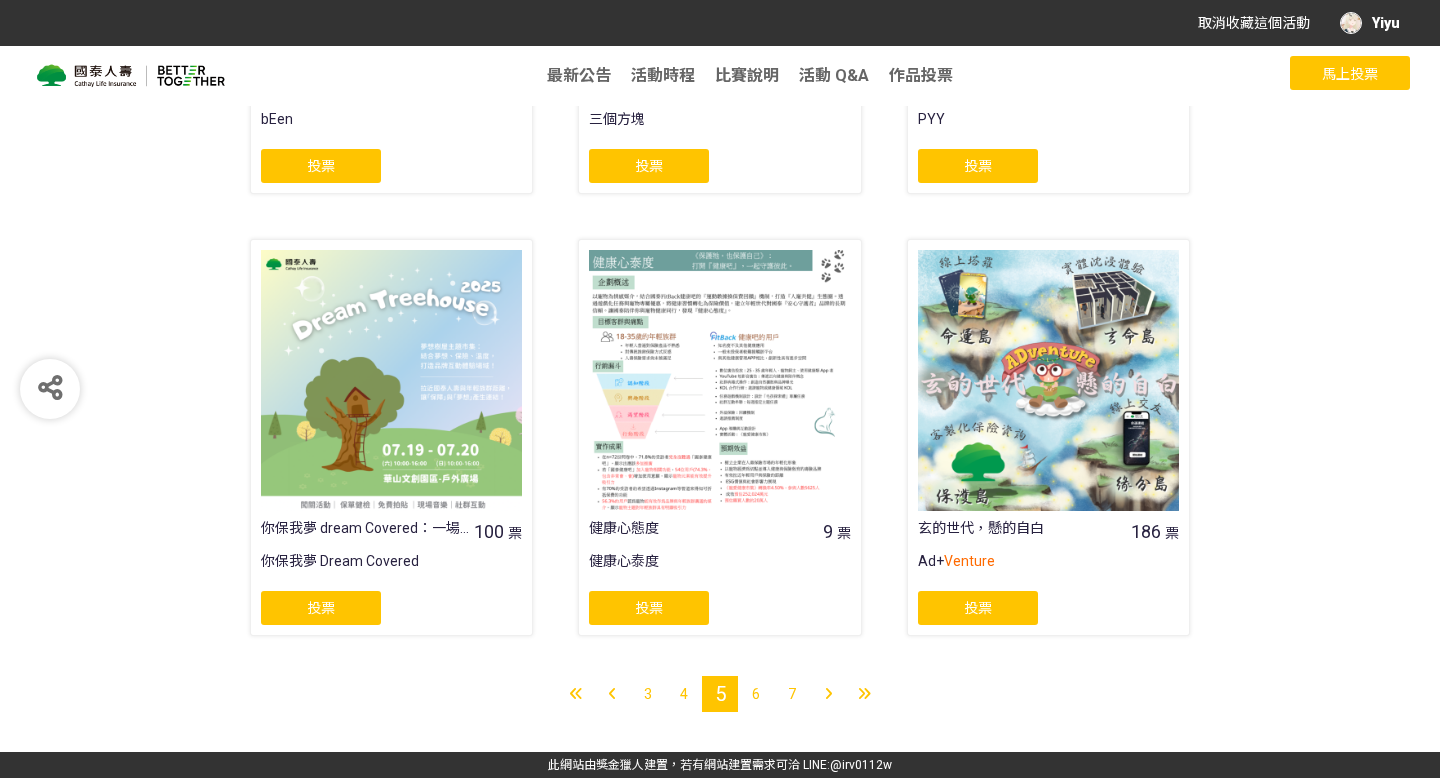 click on "6" at bounding box center [756, 694] 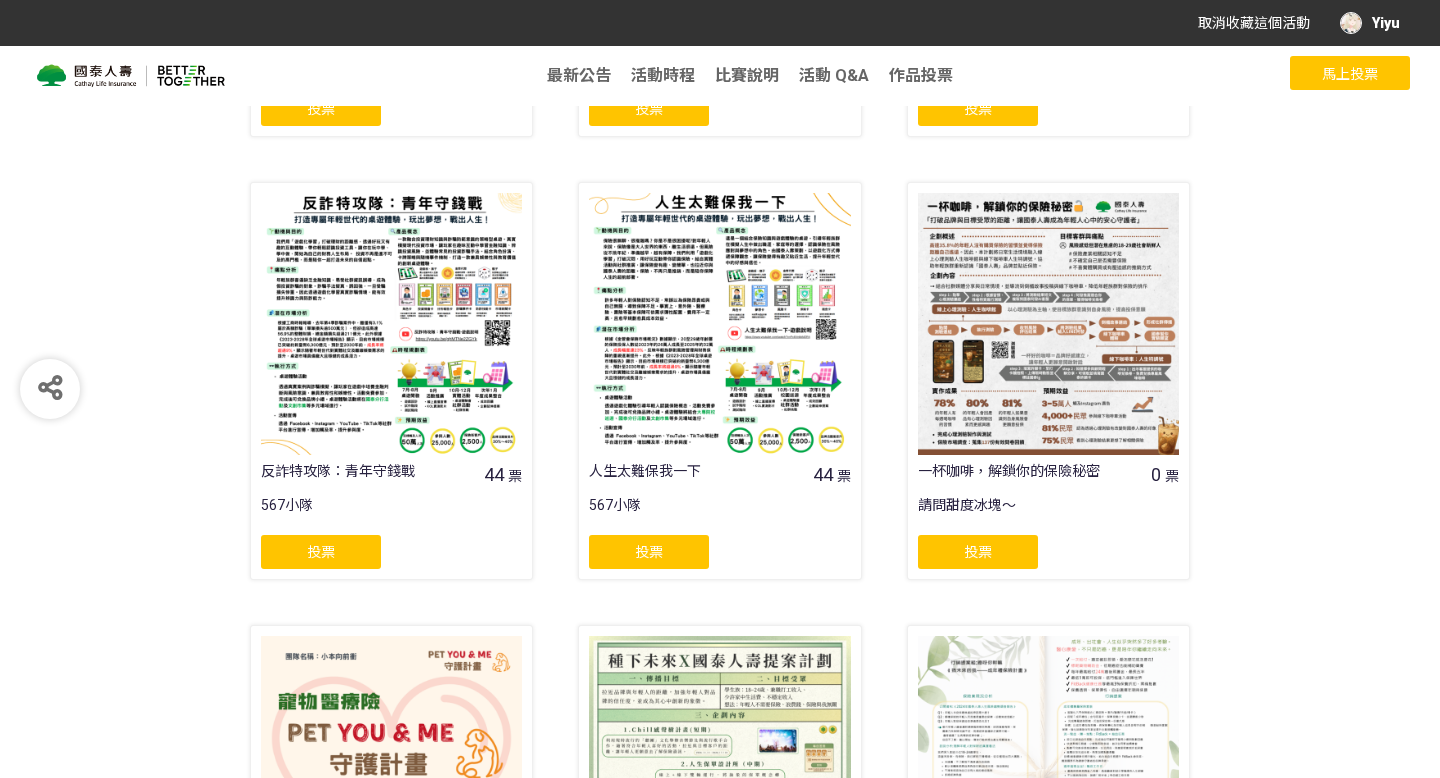 scroll, scrollTop: 1565, scrollLeft: 0, axis: vertical 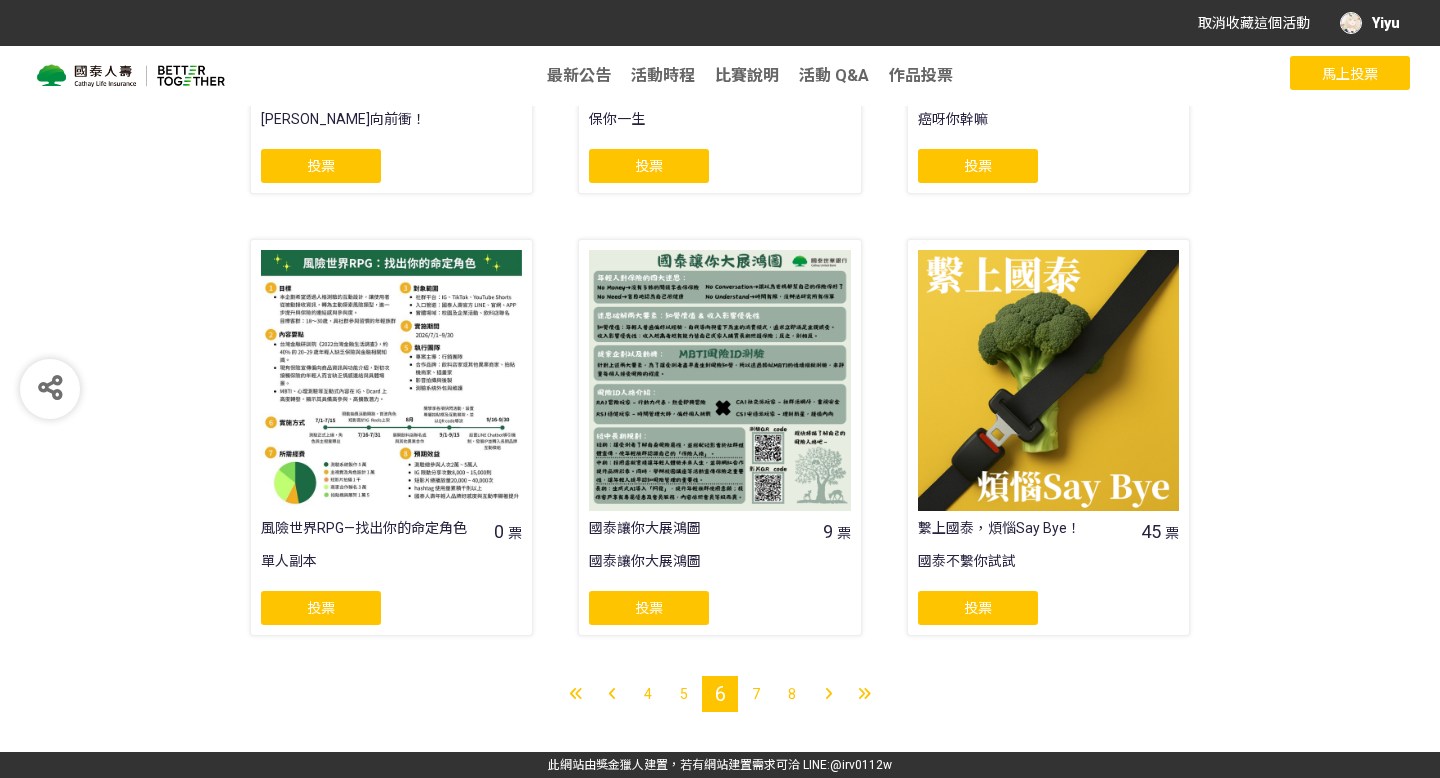 click on "5" at bounding box center [684, 694] 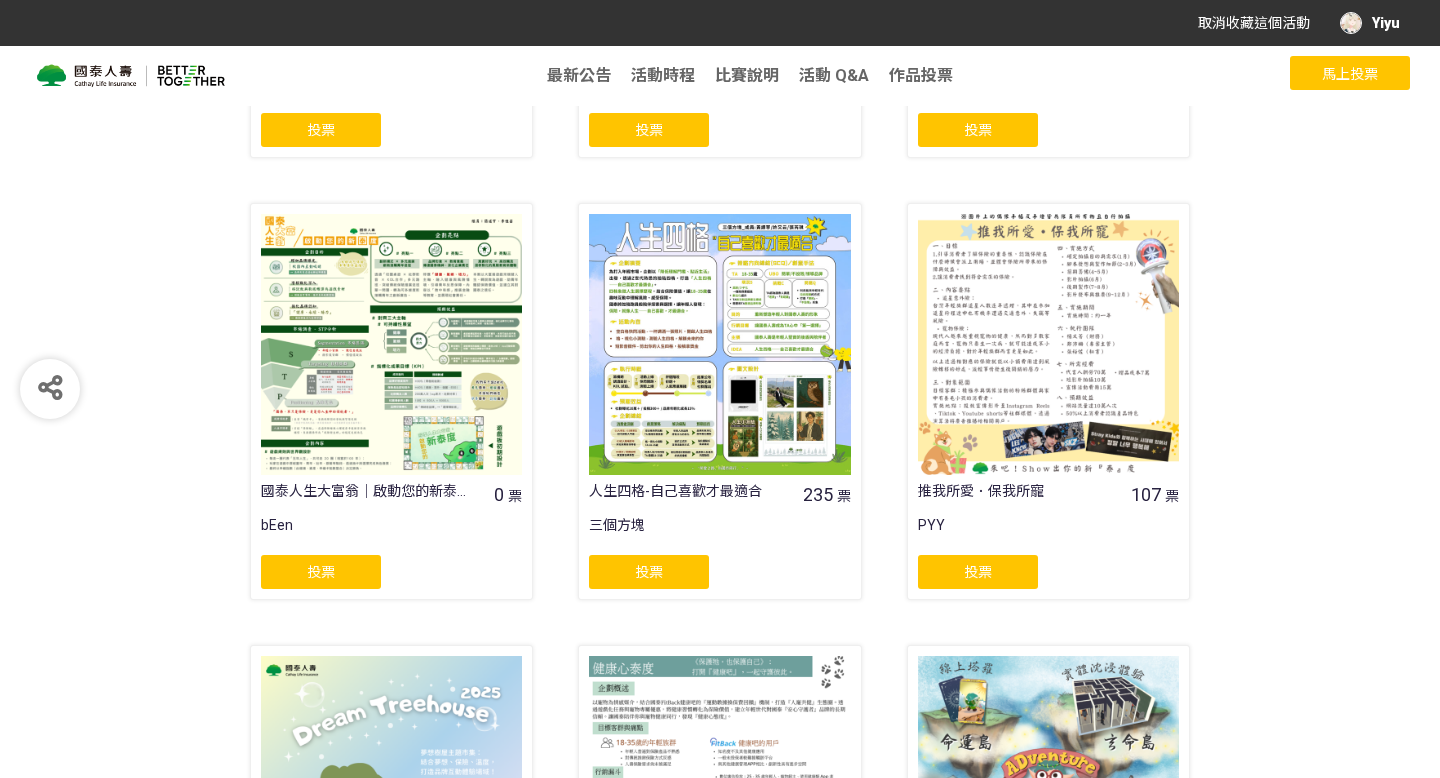 scroll, scrollTop: 1156, scrollLeft: 0, axis: vertical 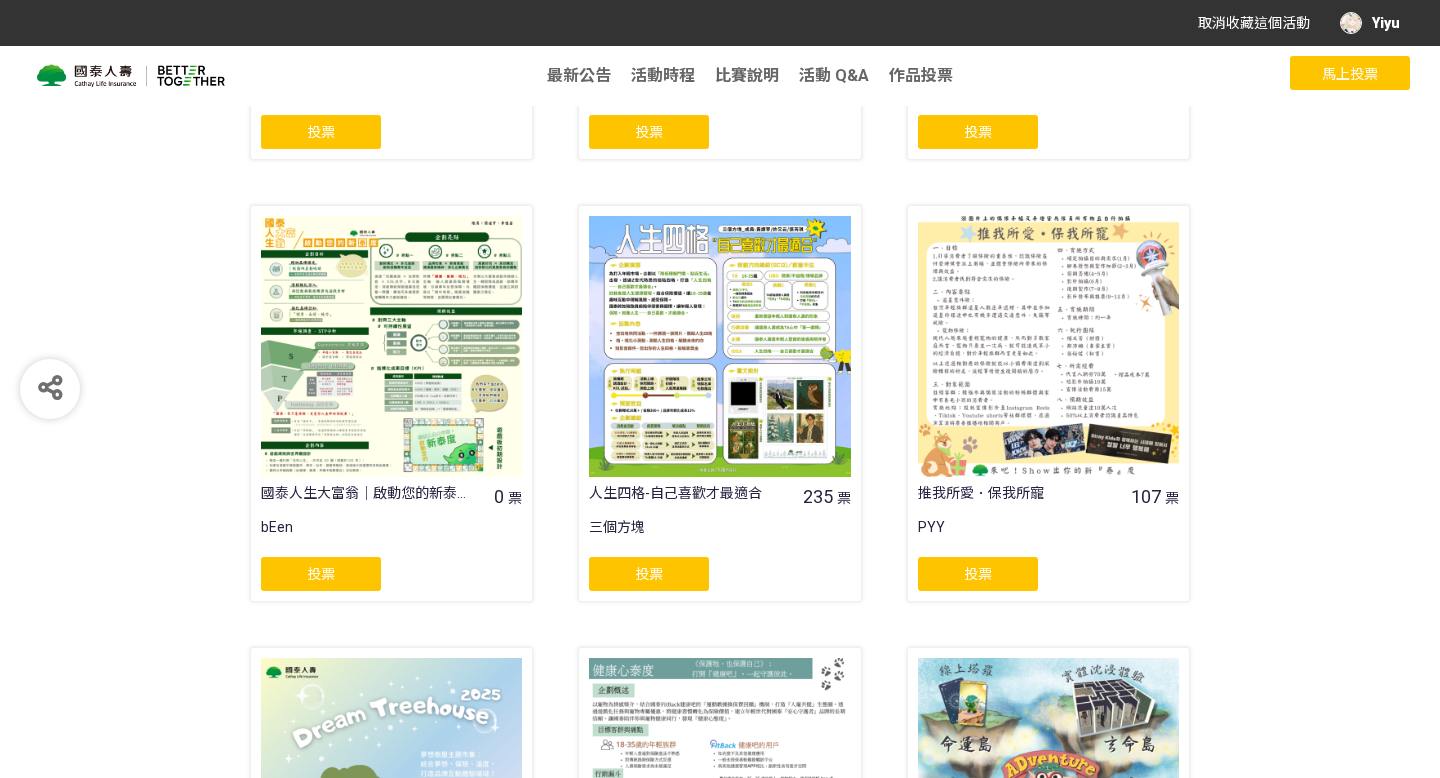 click on "投票" 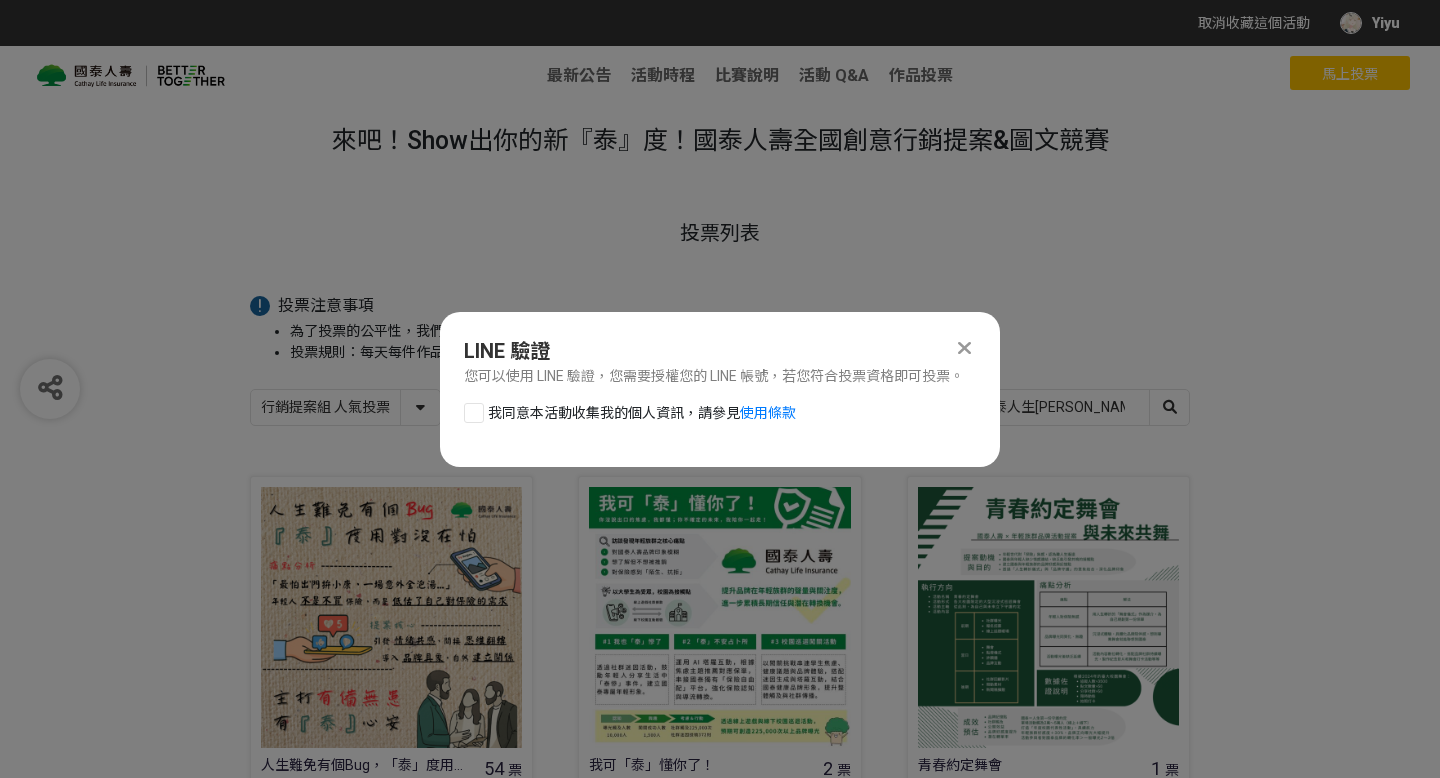 click at bounding box center [474, 413] 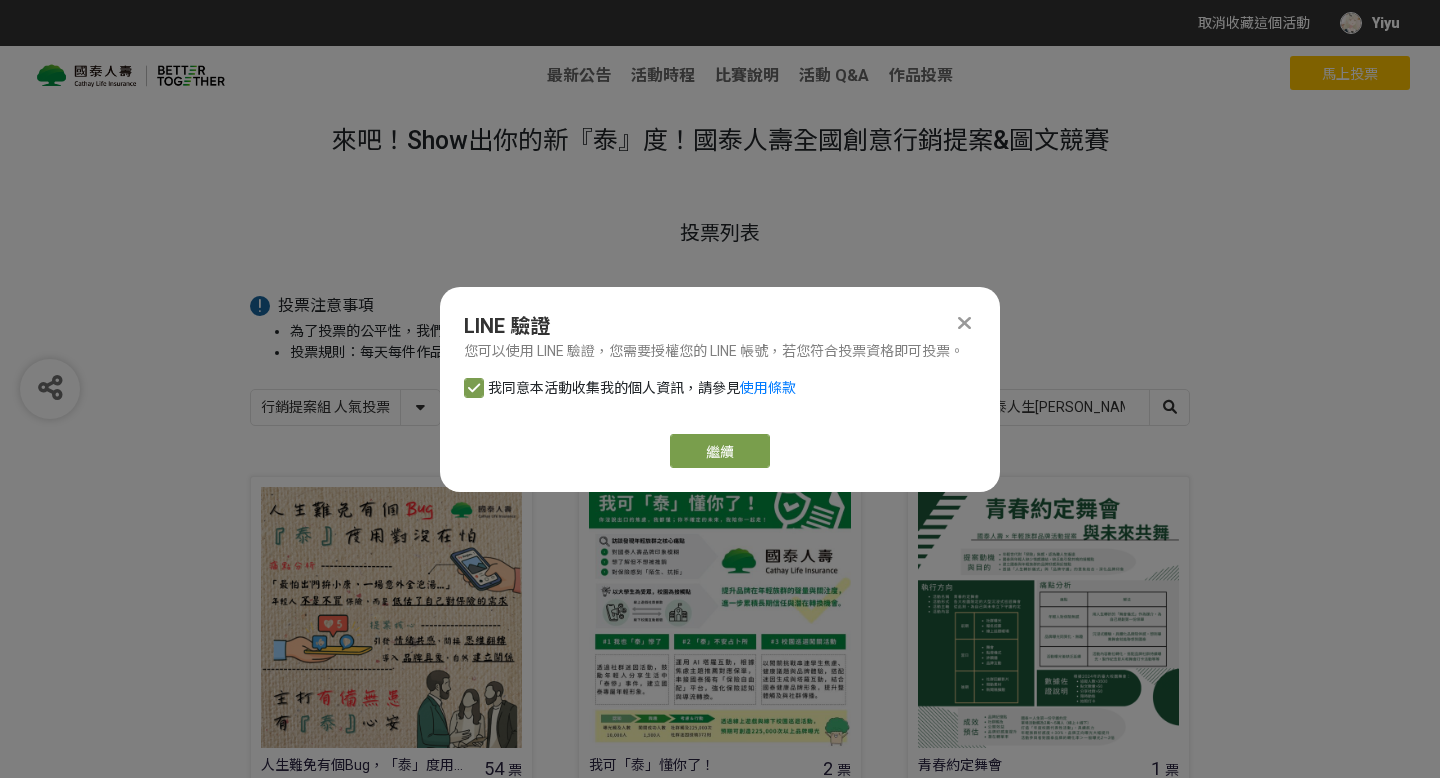 click on "LINE 驗證 您可以使用 LINE 驗證，您需要授權您的 LINE 帳號，若您符合投票資格即可投票。 我同意本活動收集我的個人資訊，請參見  使用條款 繼續" at bounding box center [720, 389] 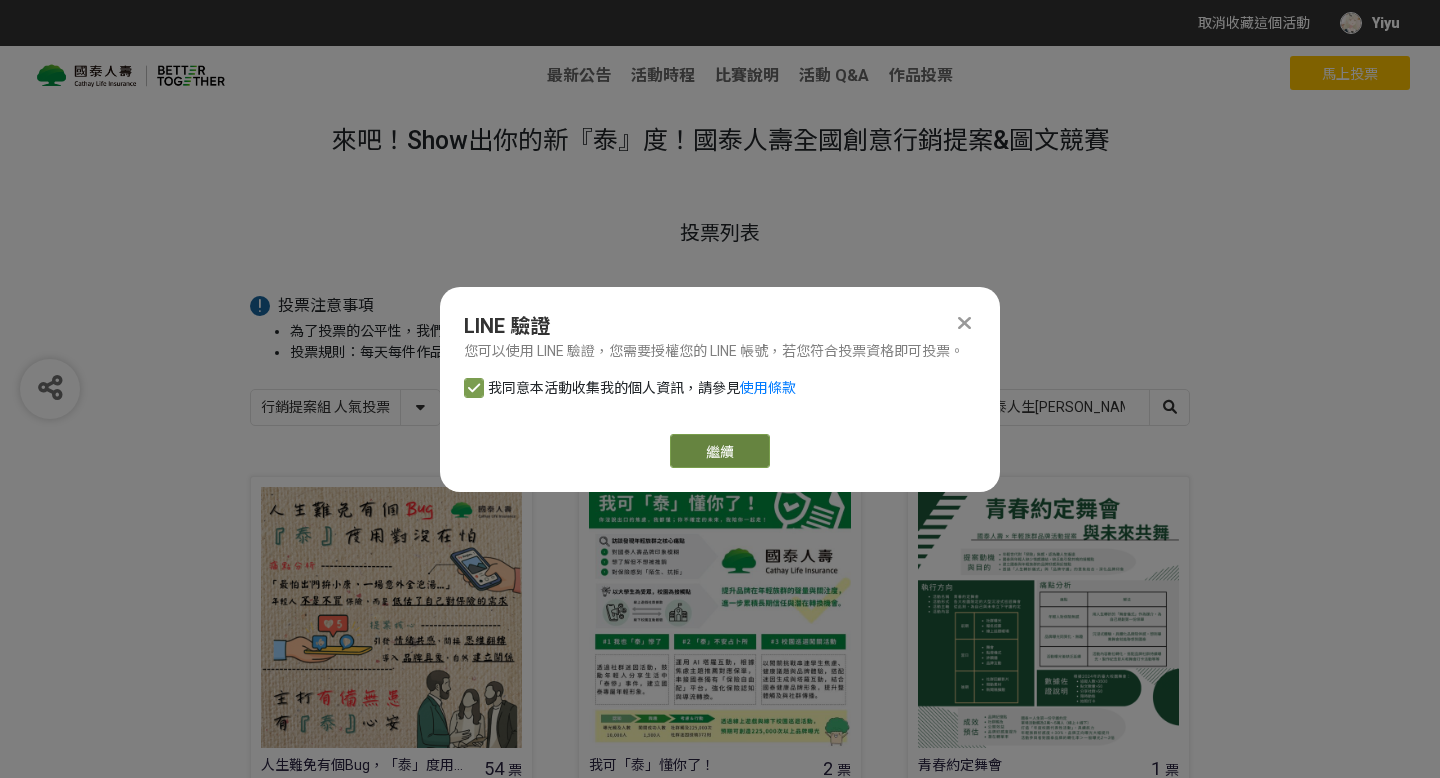 click on "繼續" at bounding box center [720, 451] 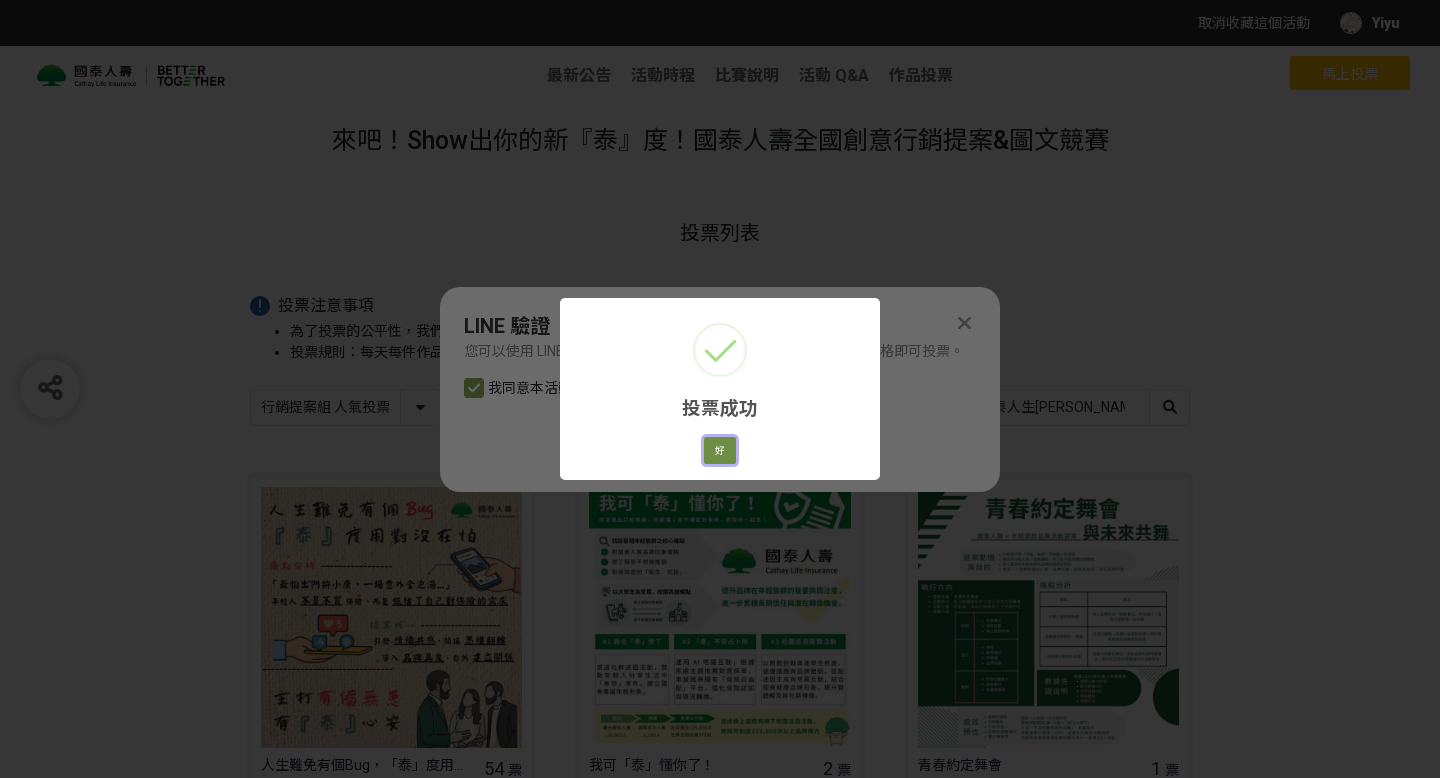 click on "好" at bounding box center (720, 451) 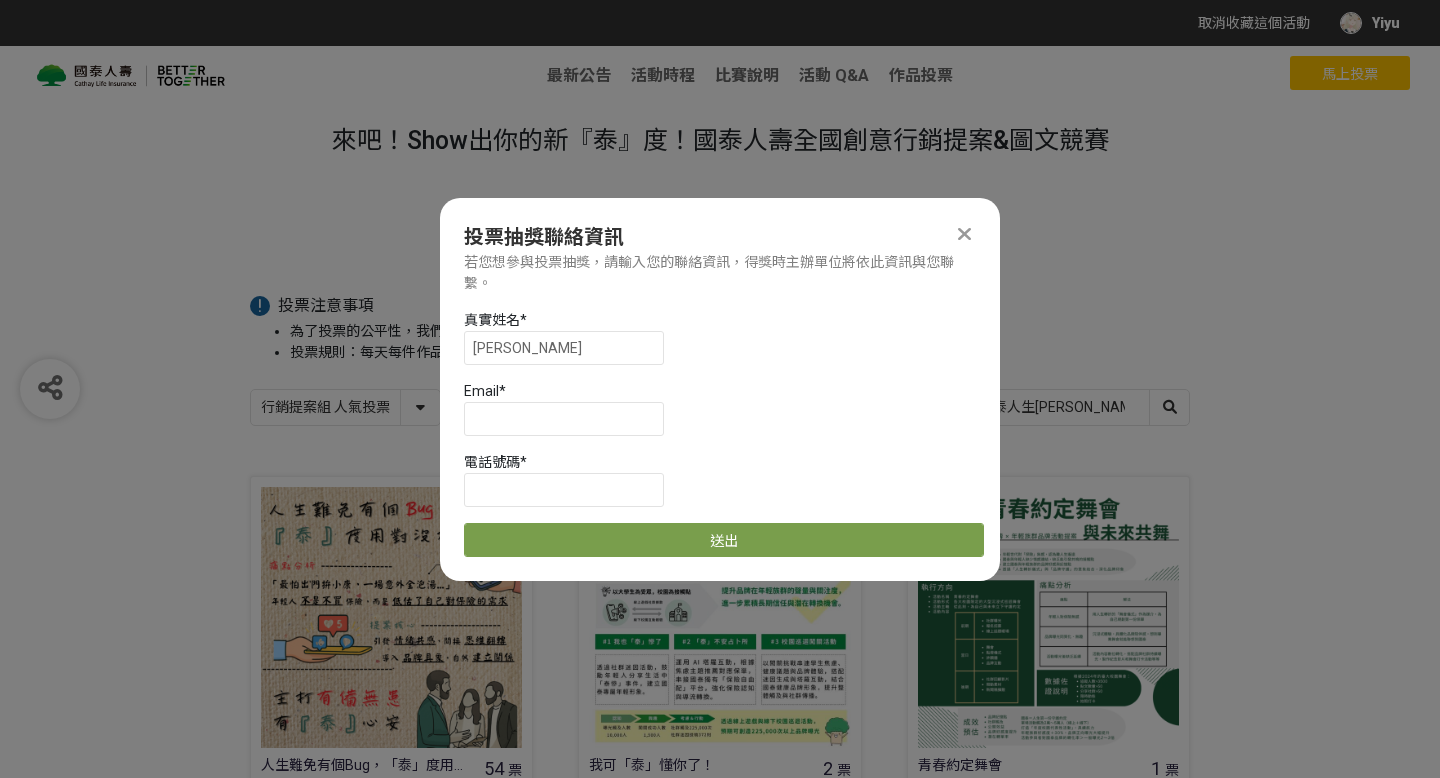scroll, scrollTop: 1, scrollLeft: 0, axis: vertical 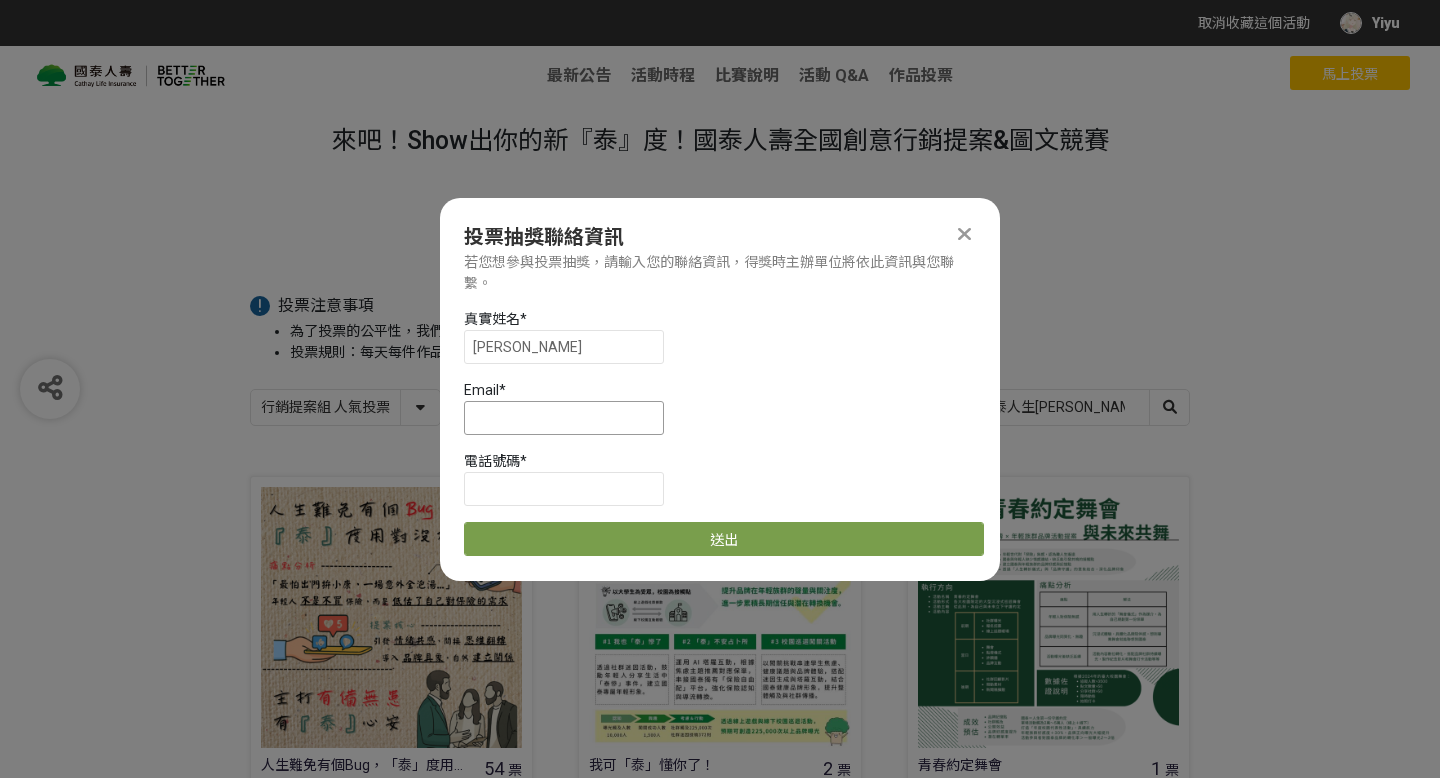 click at bounding box center [564, 418] 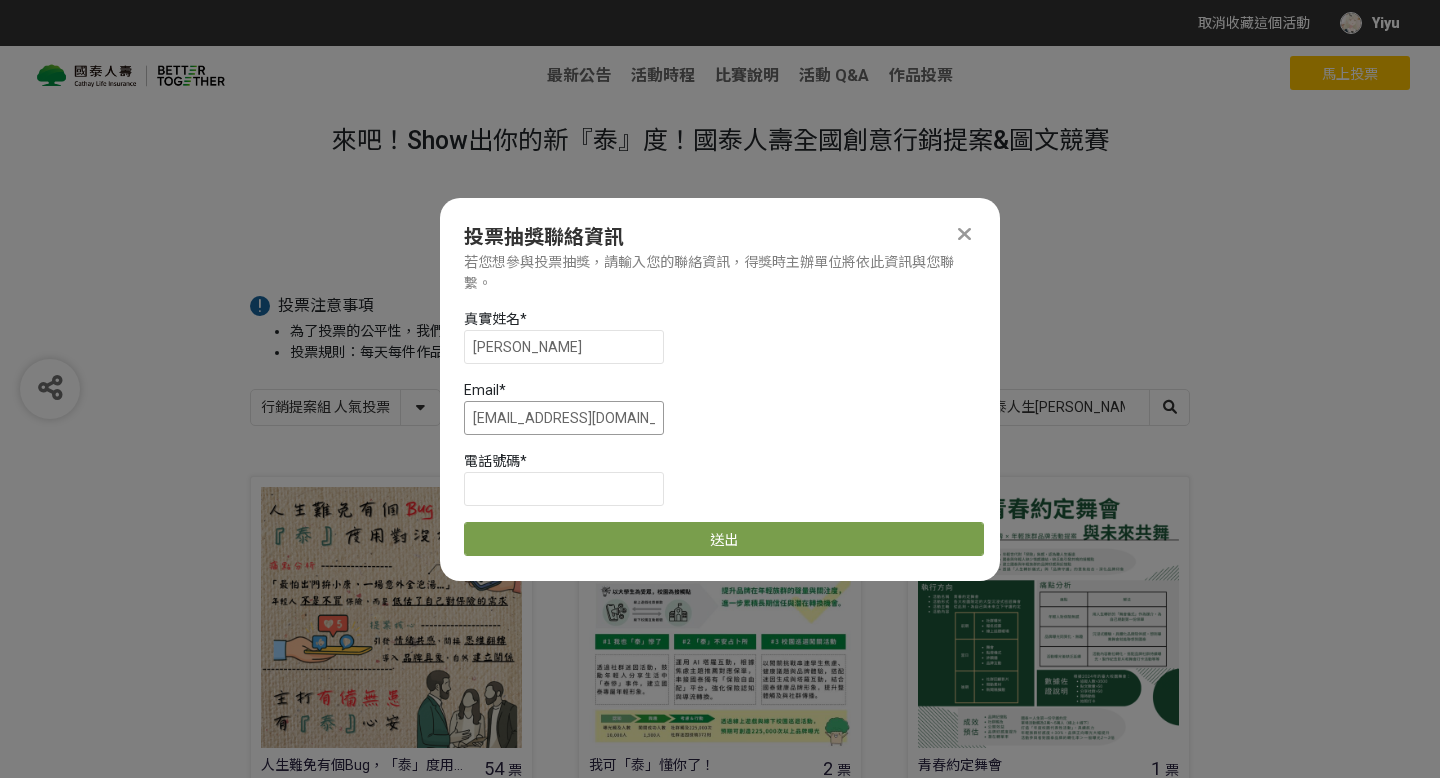 scroll, scrollTop: 0, scrollLeft: 8, axis: horizontal 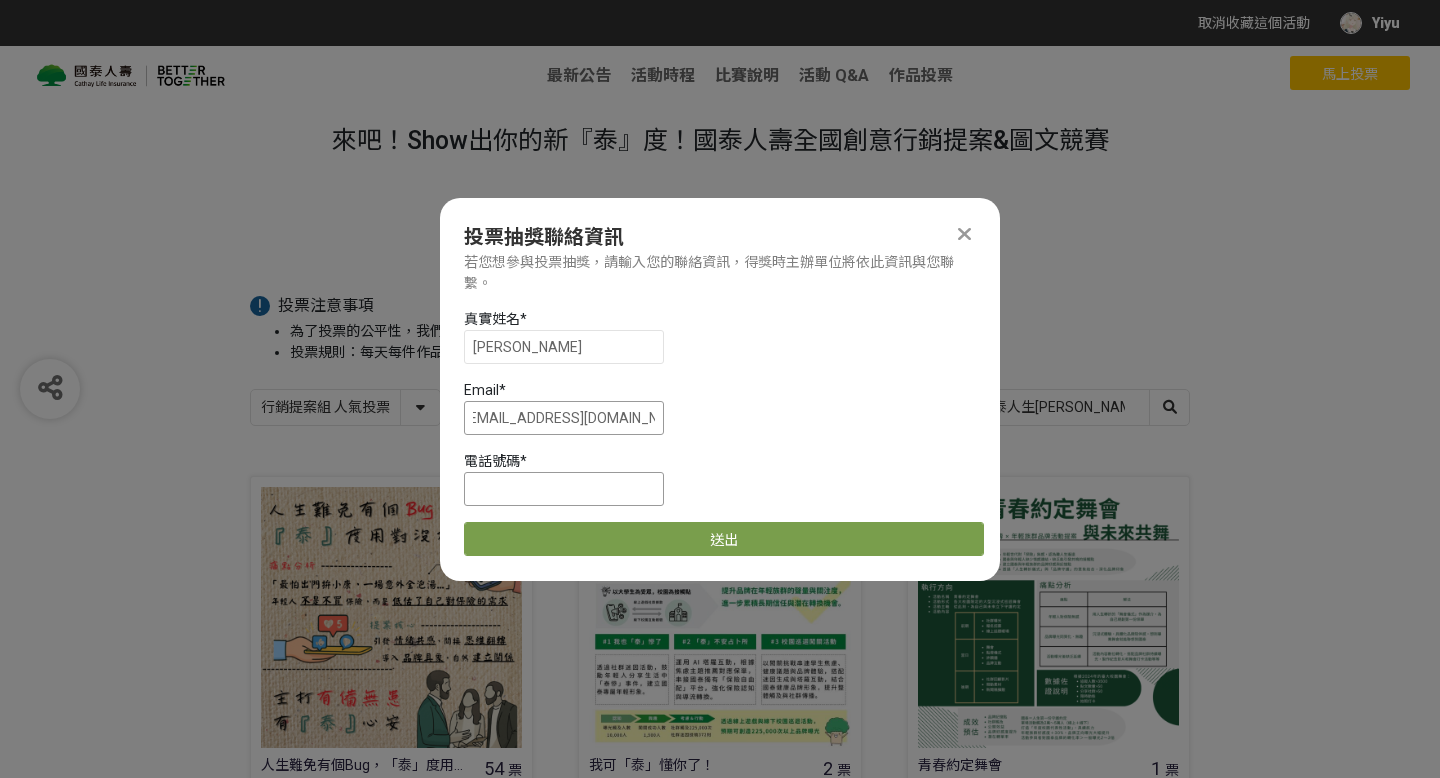 type on "[EMAIL_ADDRESS][DOMAIN_NAME]" 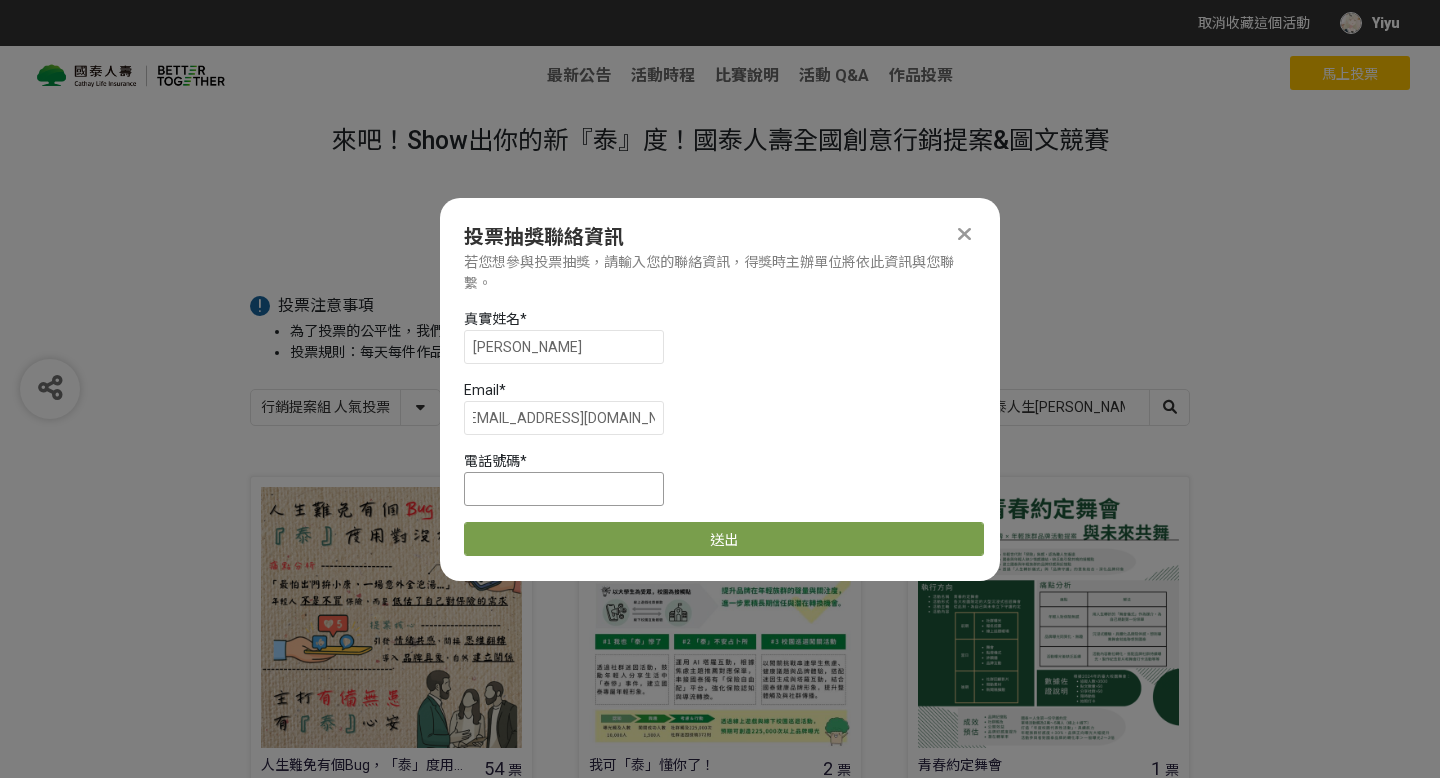 scroll, scrollTop: 0, scrollLeft: 0, axis: both 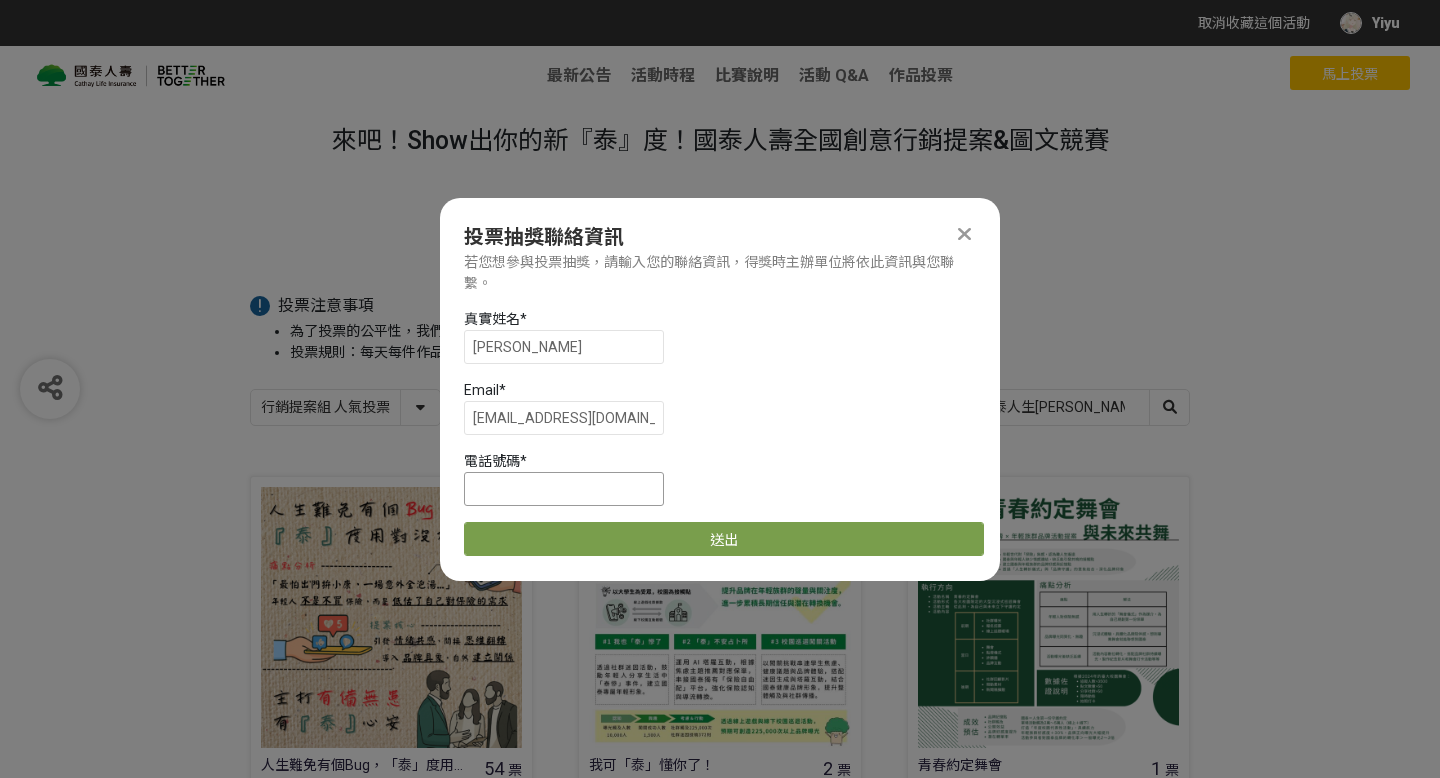click at bounding box center (564, 489) 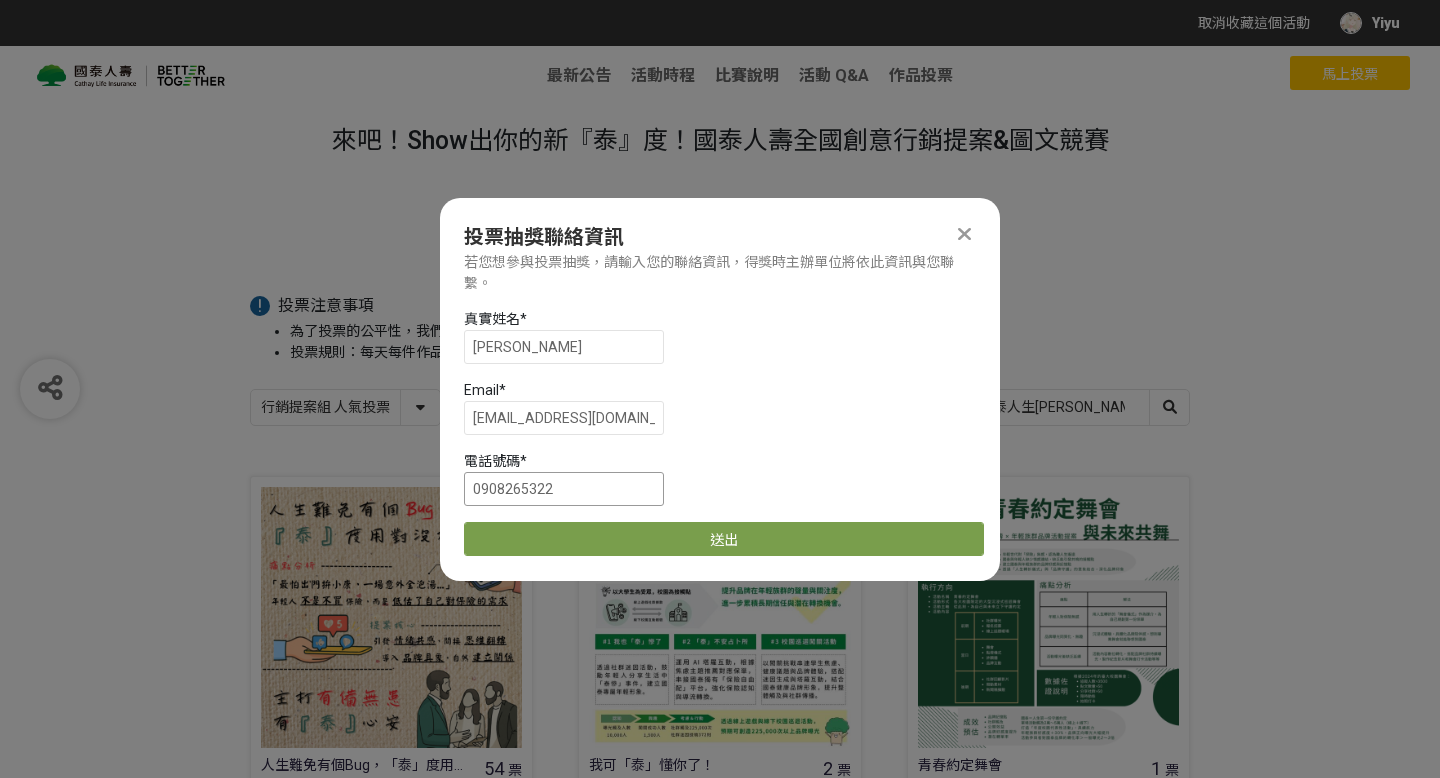 type on "0908265322" 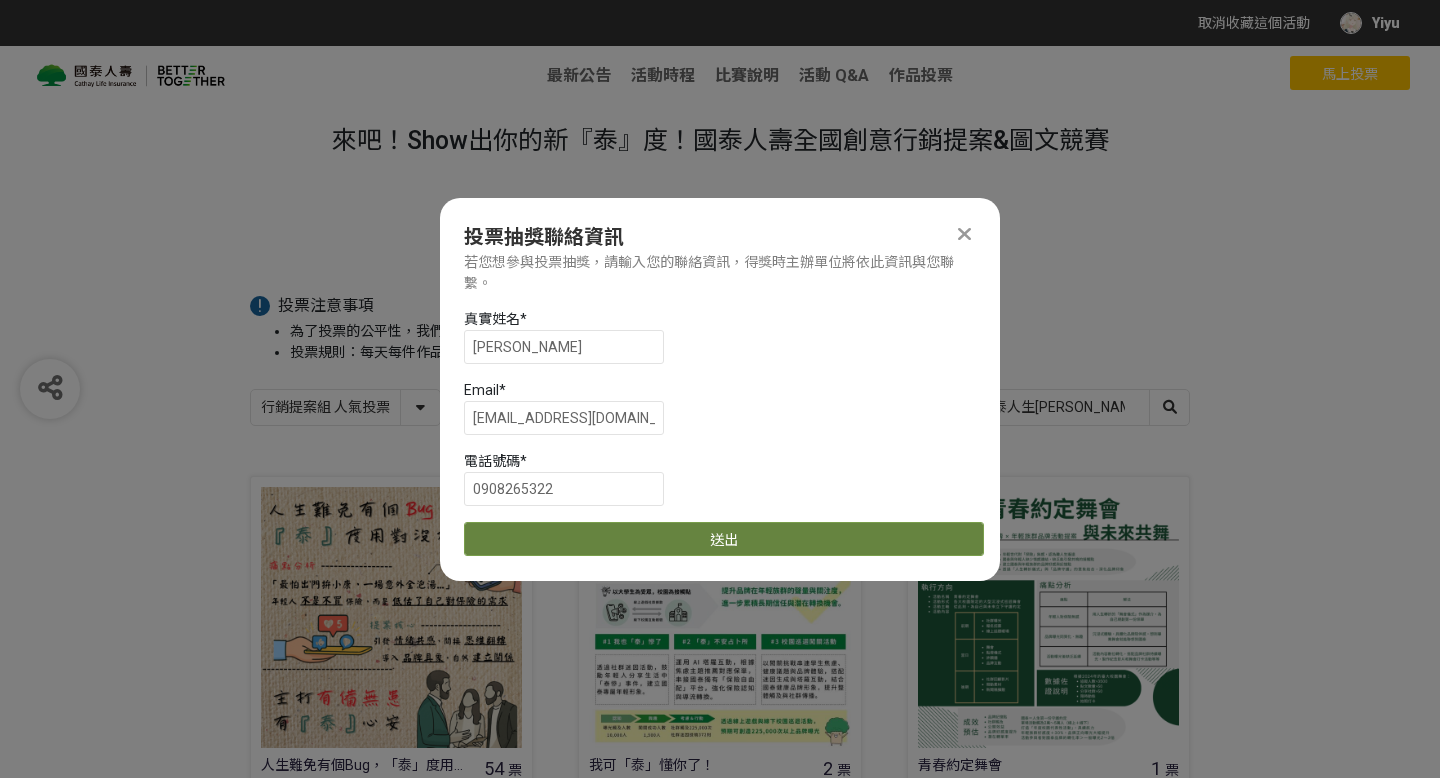 click on "送出" at bounding box center [724, 539] 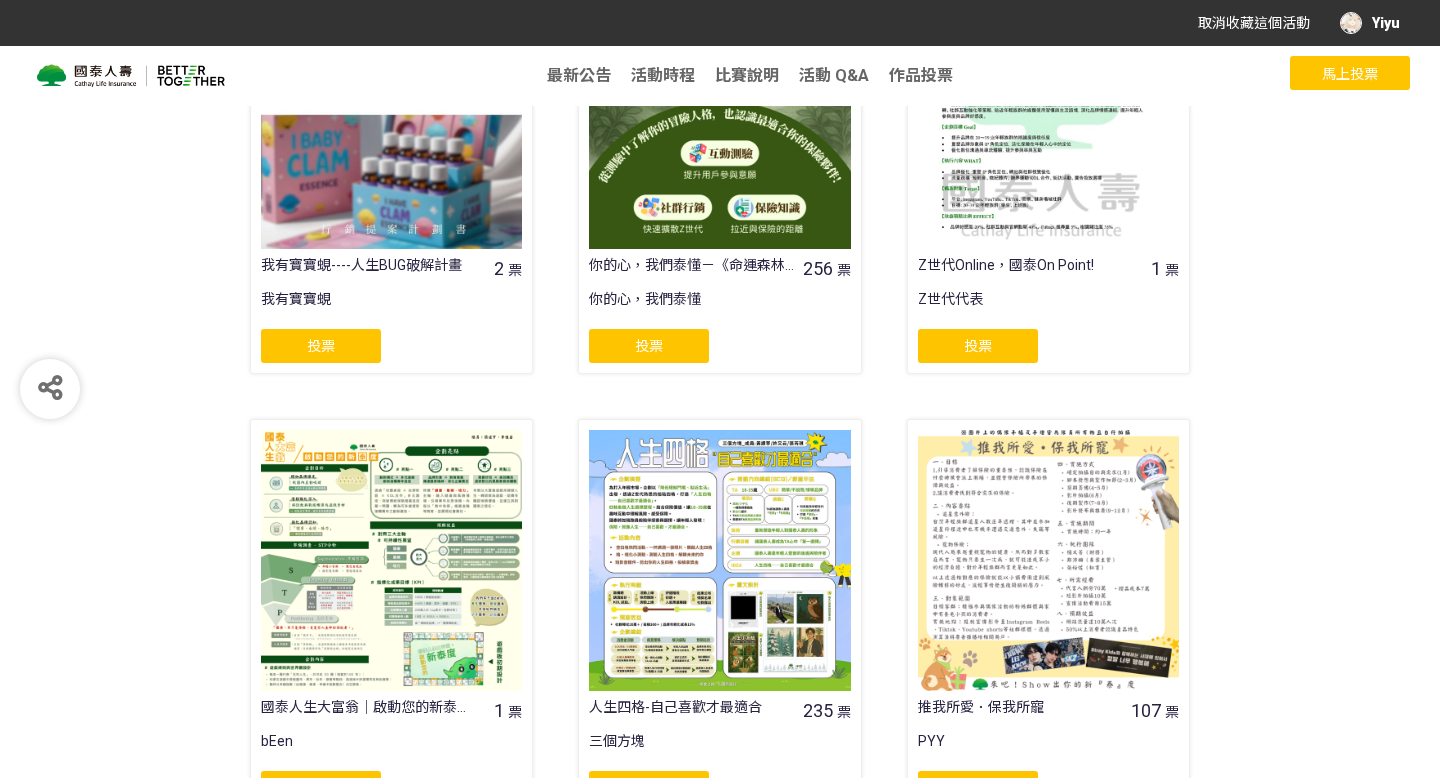 scroll, scrollTop: 1035, scrollLeft: 0, axis: vertical 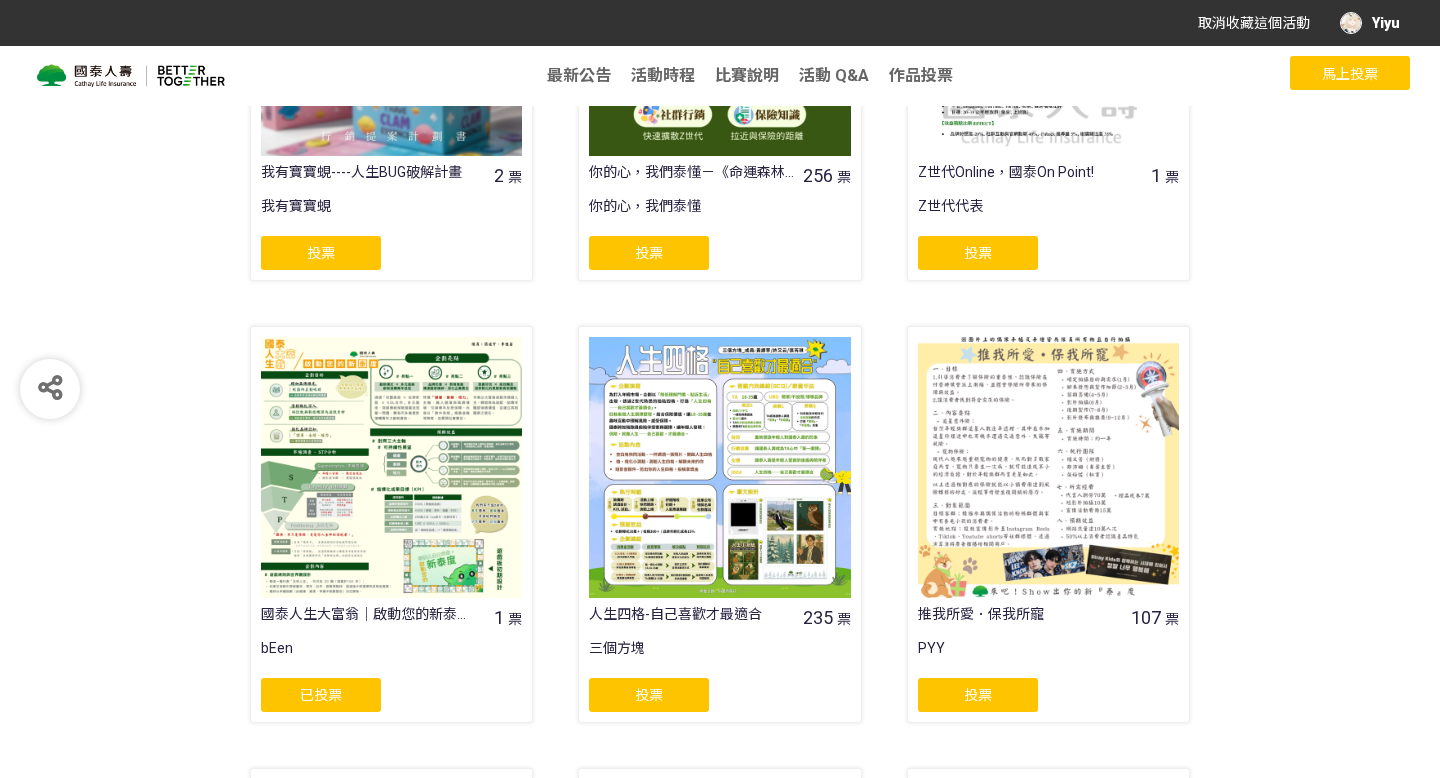 click at bounding box center (391, 467) 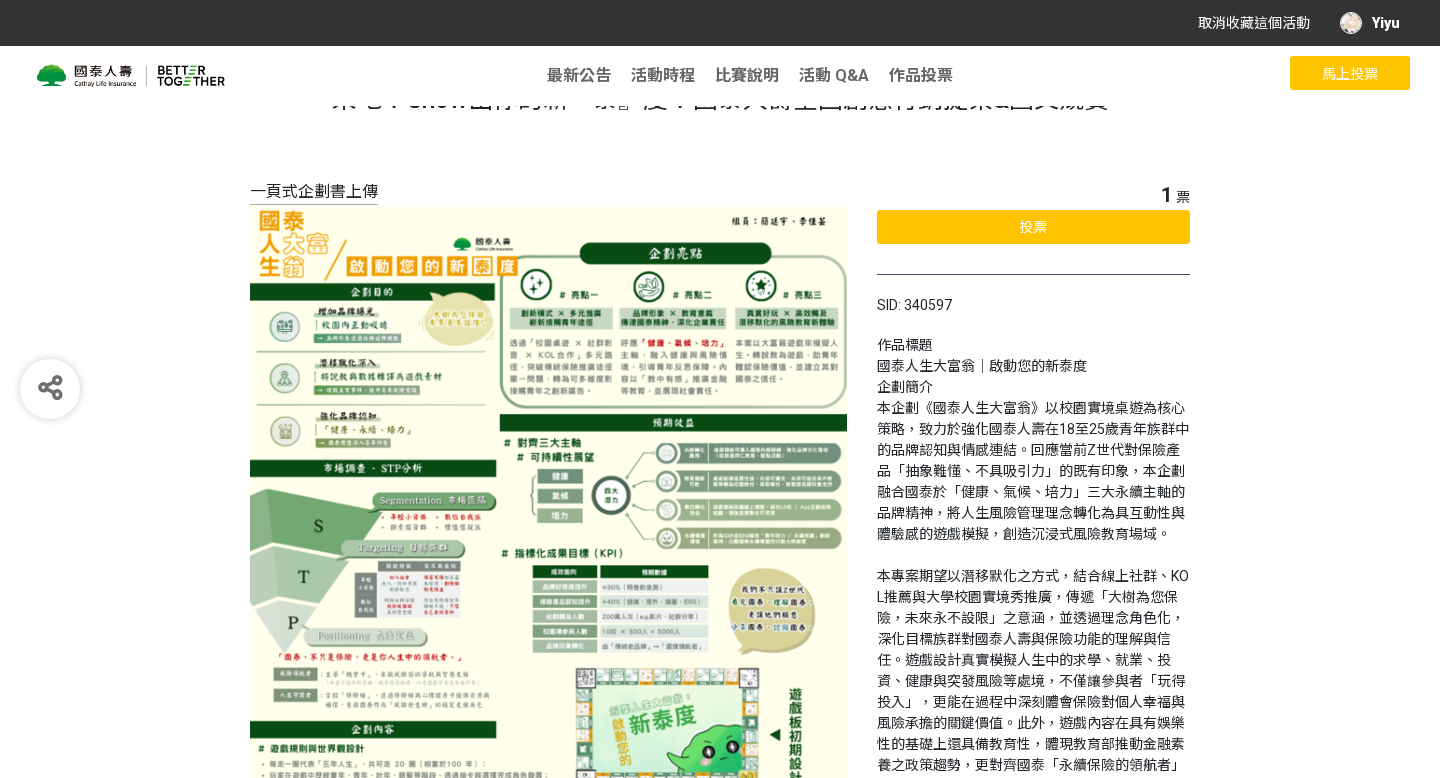 scroll, scrollTop: 0, scrollLeft: 0, axis: both 